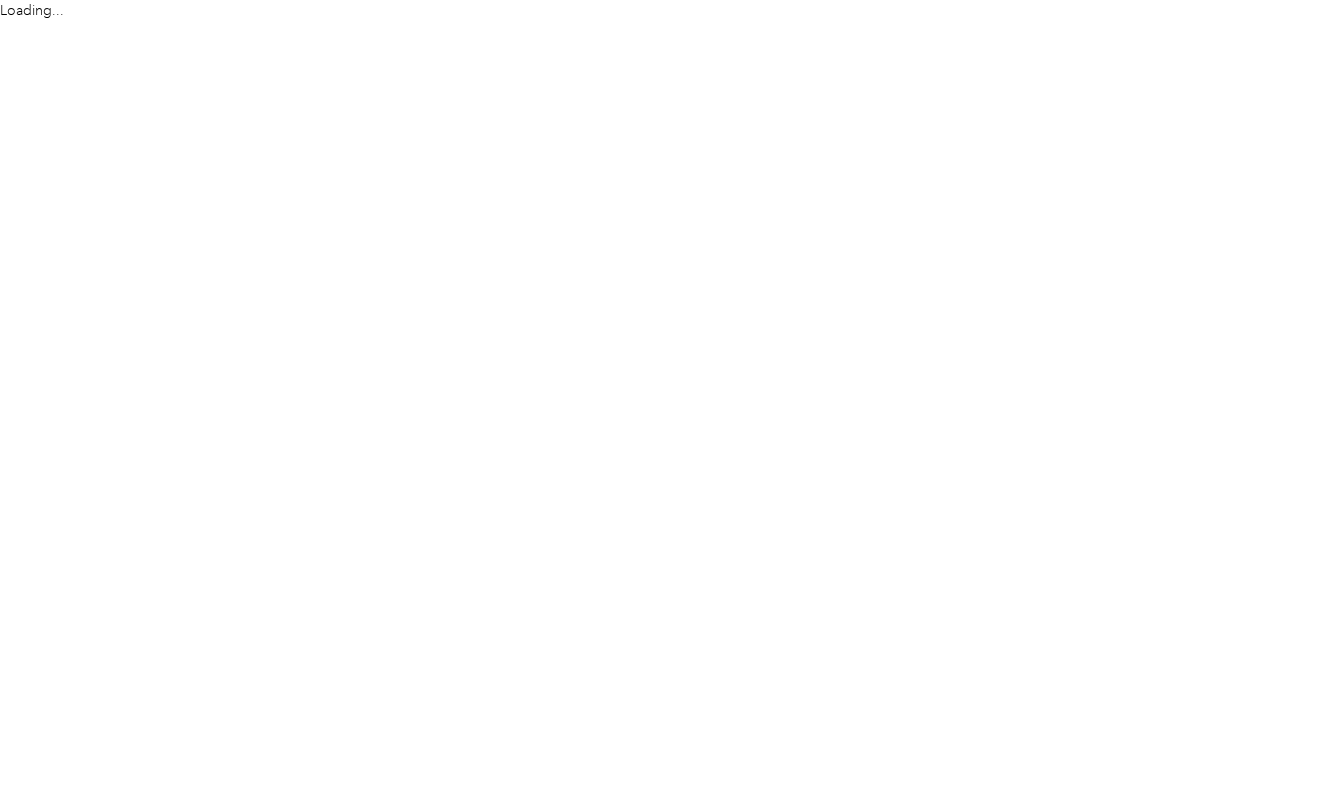 scroll, scrollTop: 0, scrollLeft: 0, axis: both 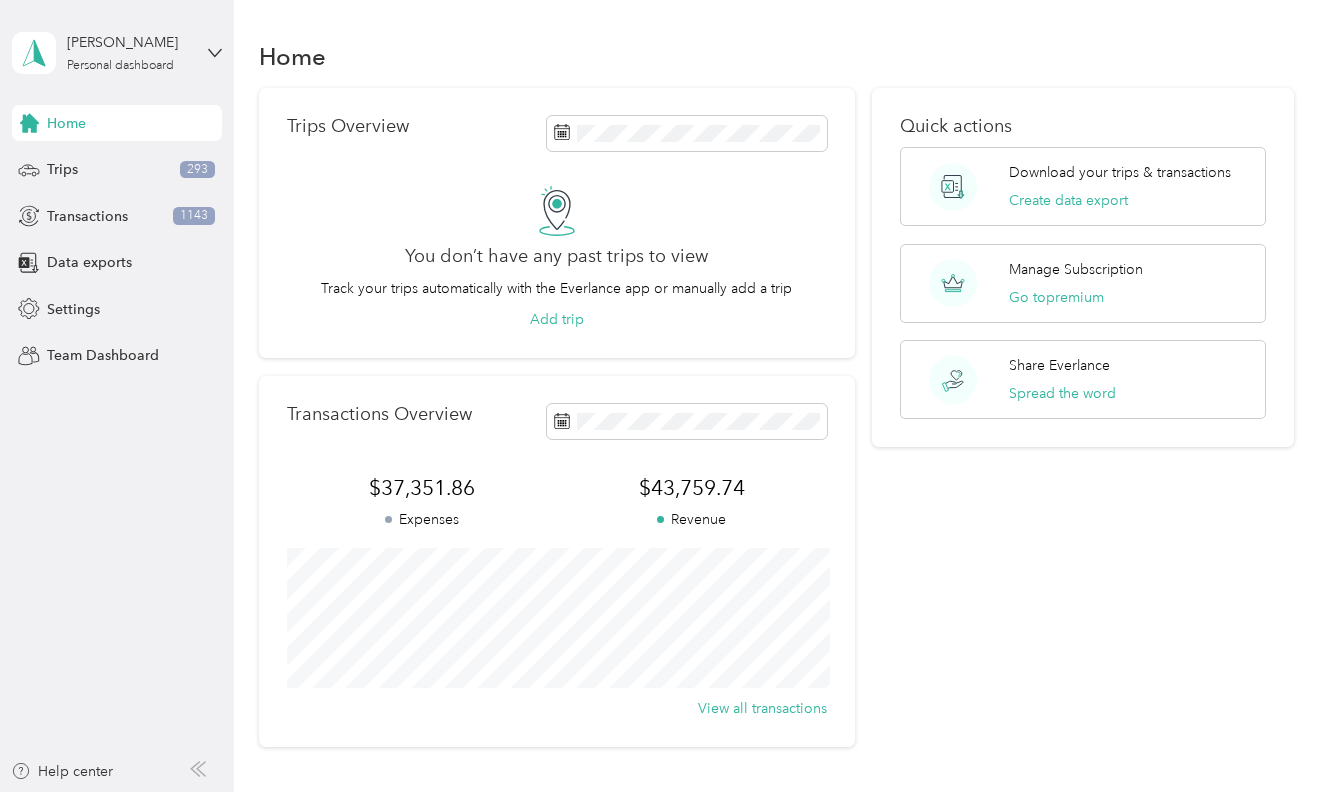 click on "Transactions" at bounding box center [87, 216] 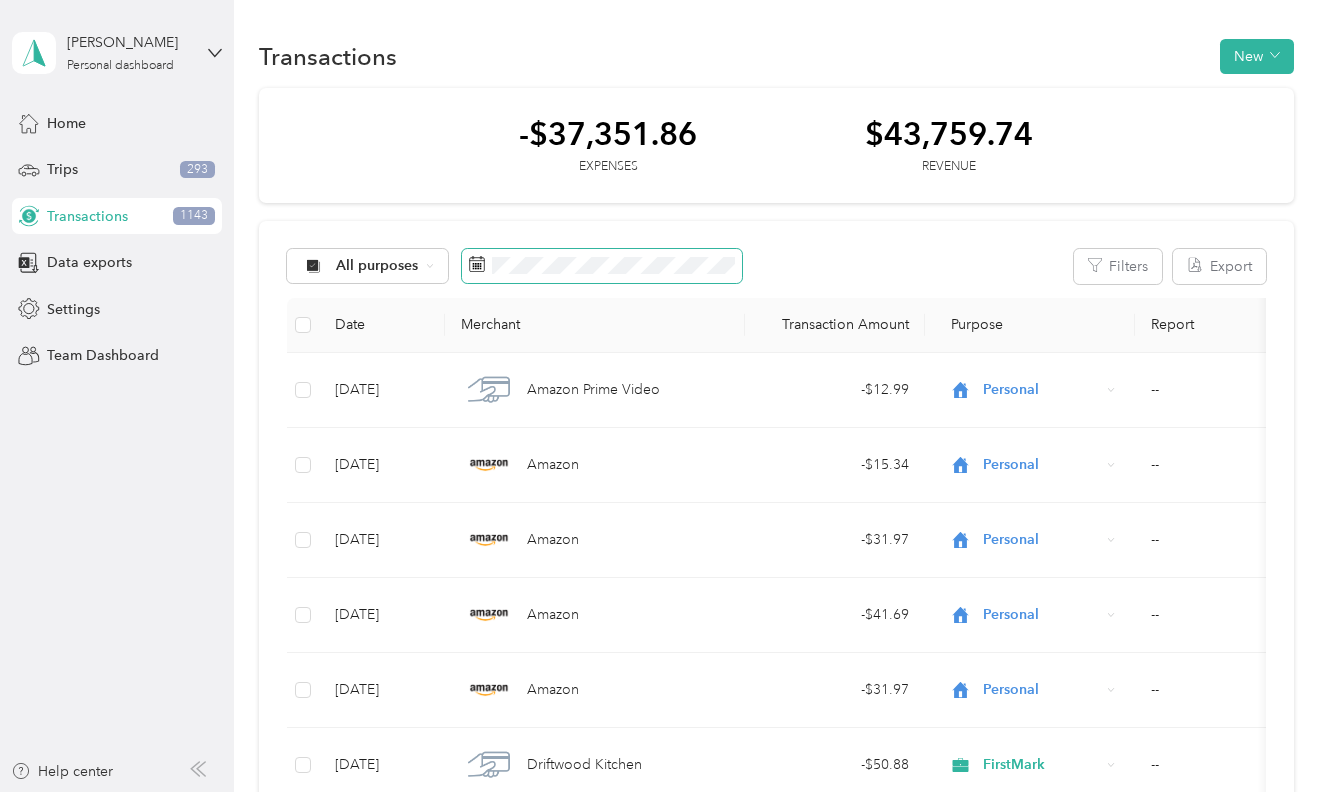 click at bounding box center (602, 266) 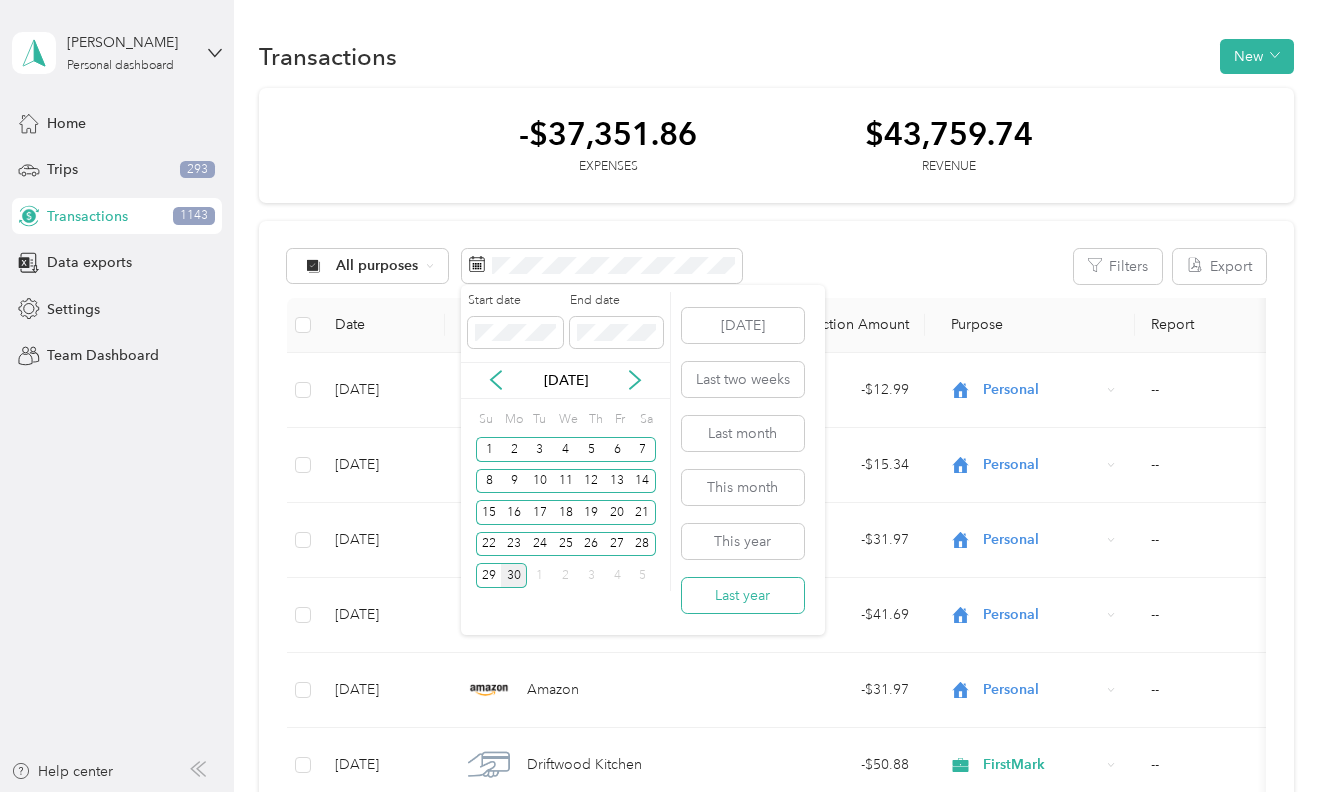 click on "Last year" at bounding box center (743, 595) 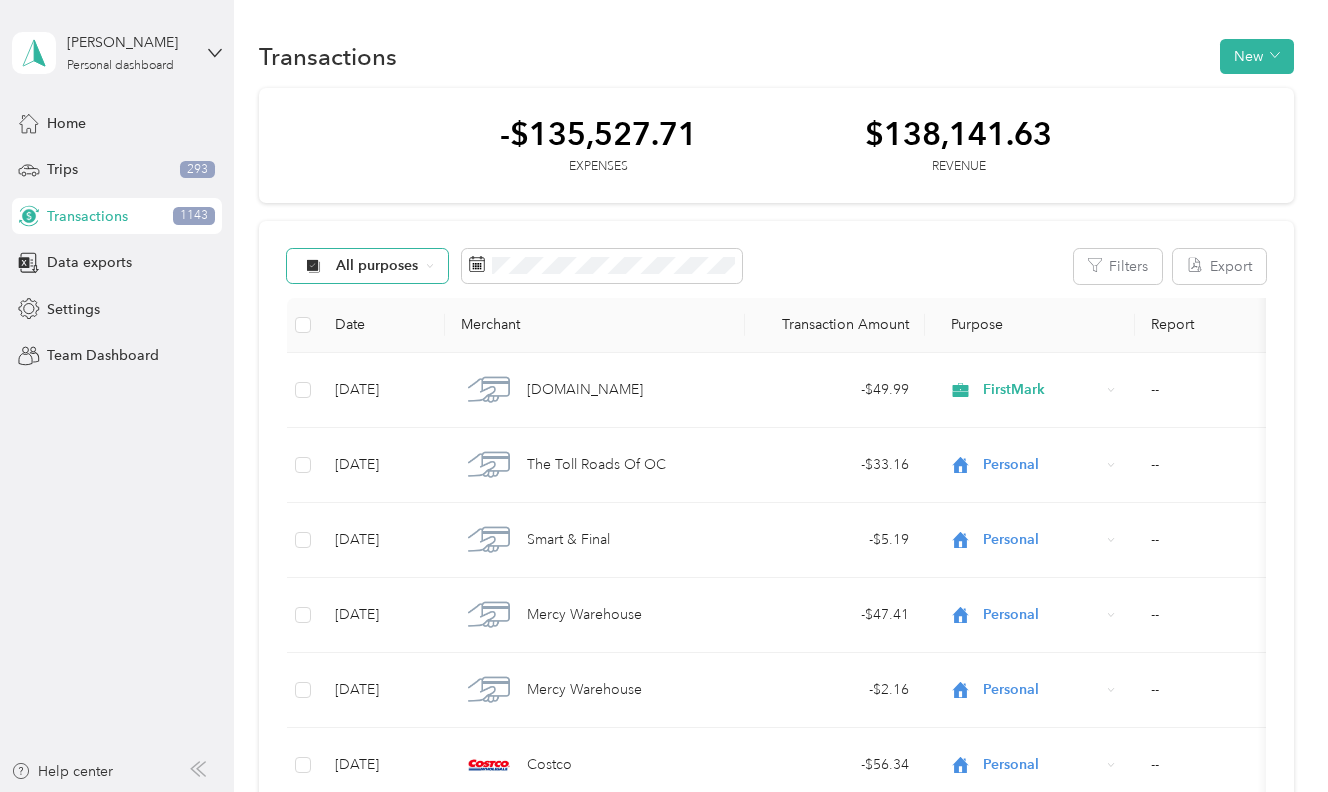 click on "All purposes" at bounding box center (377, 266) 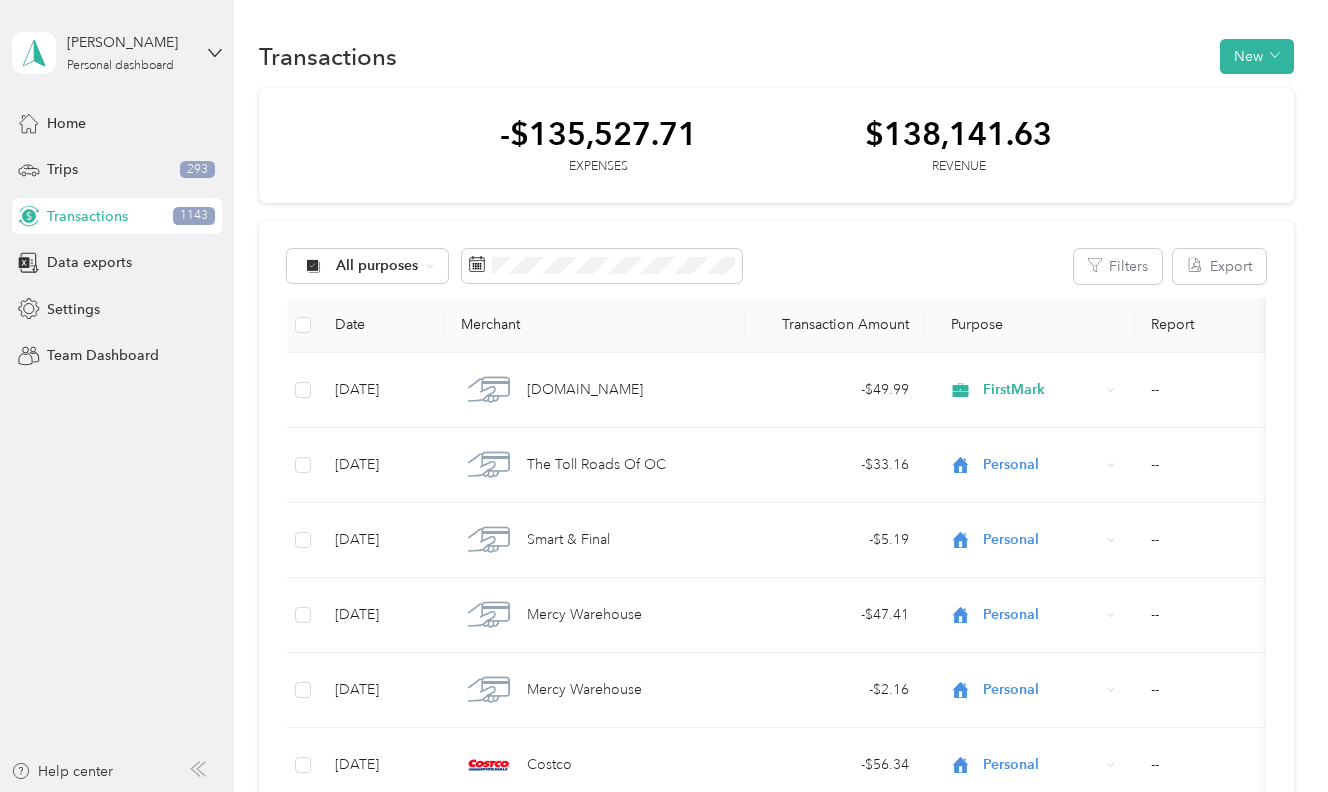 click on "ARVETX" at bounding box center (384, 468) 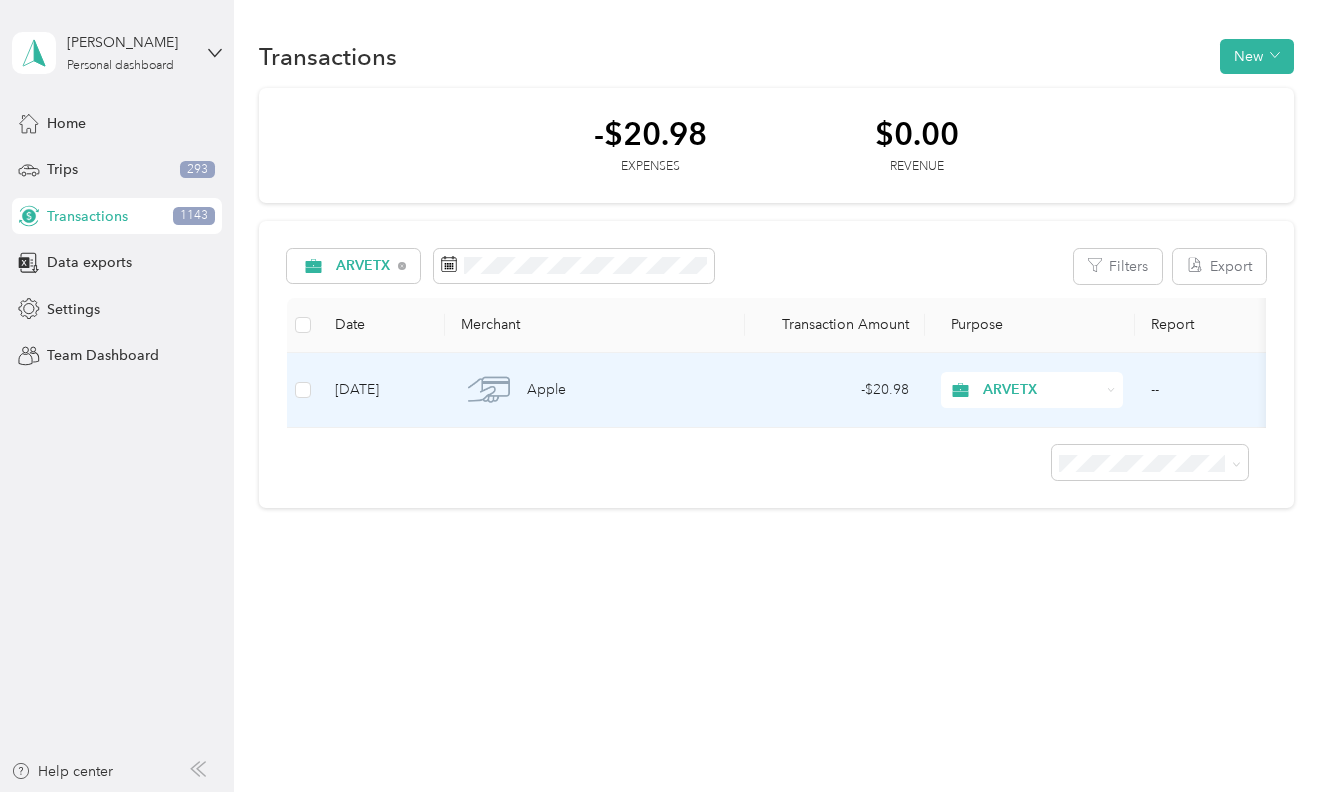 click on "ARVETX" at bounding box center (1041, 390) 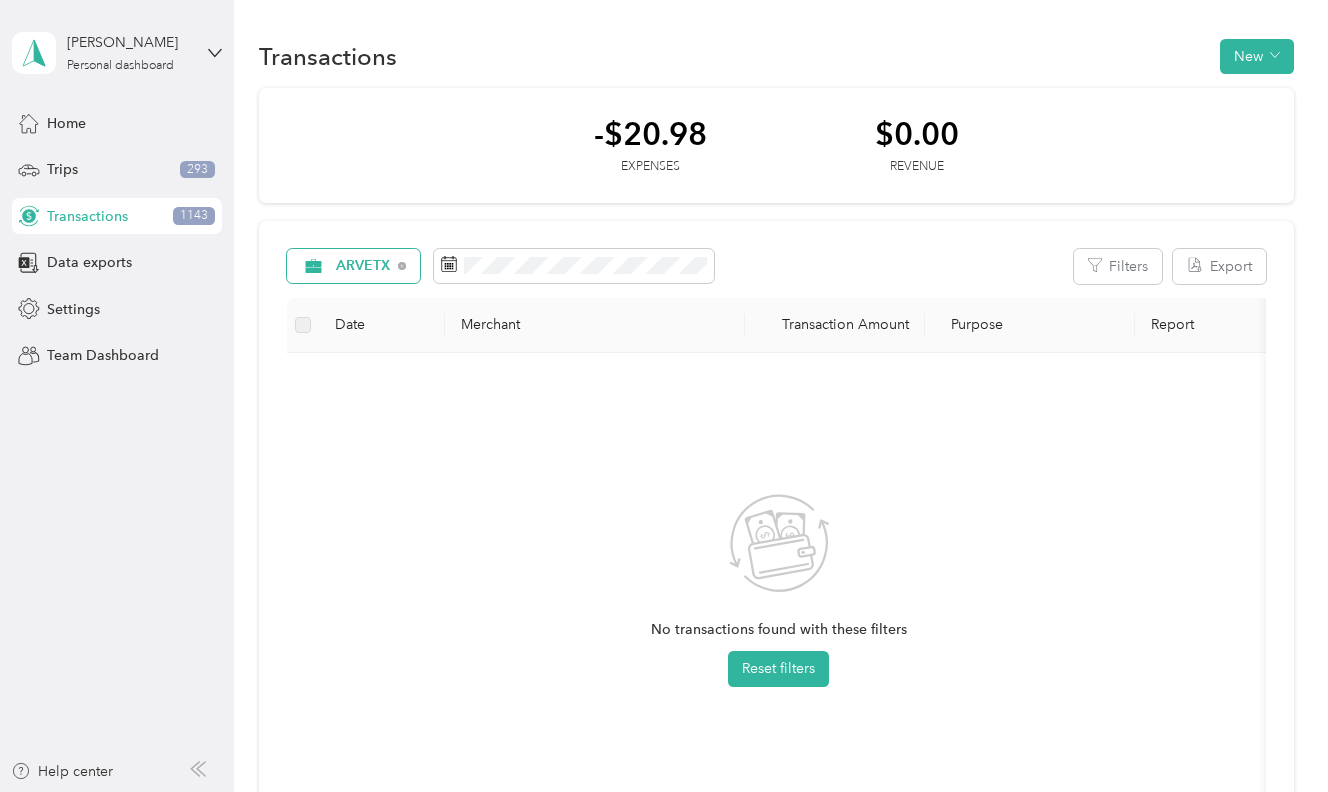 click on "ARVETX" at bounding box center (363, 266) 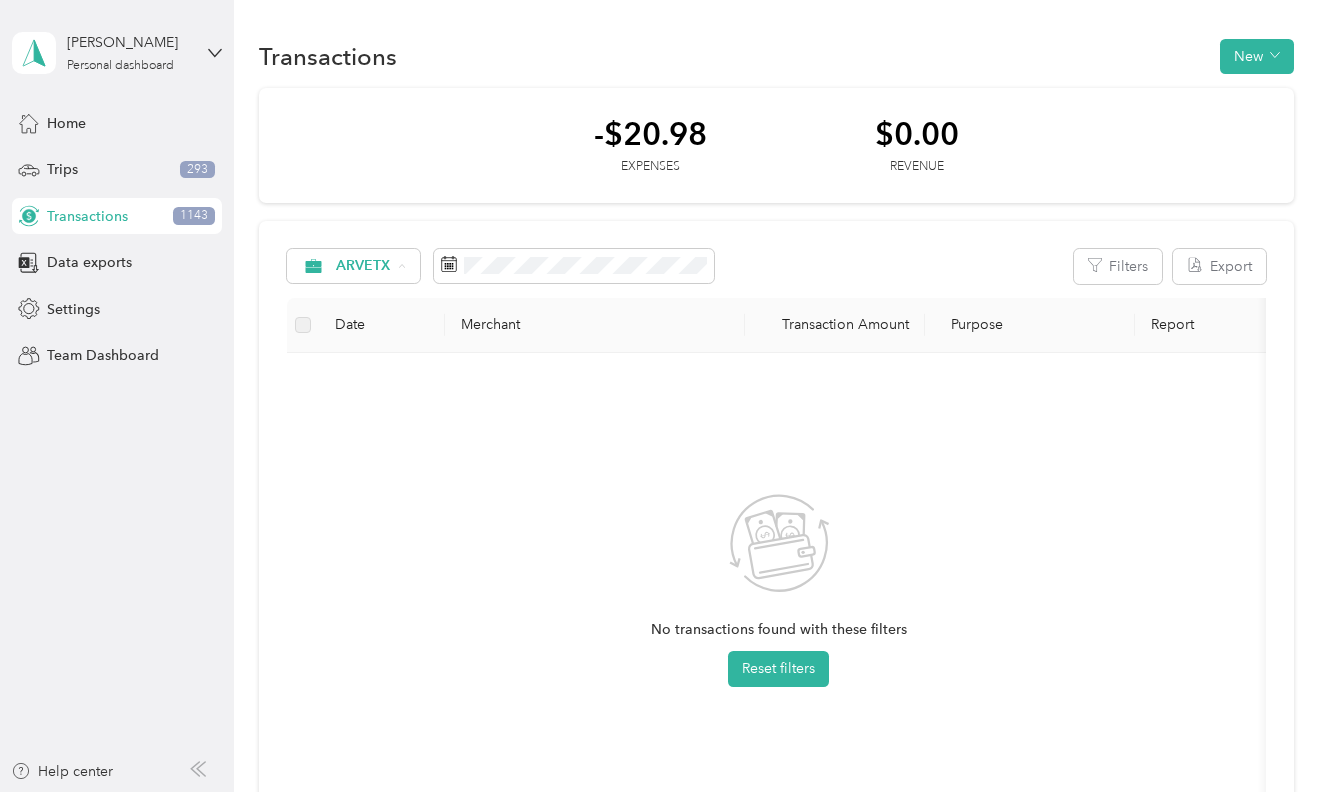 click on "AVTX" at bounding box center [377, 512] 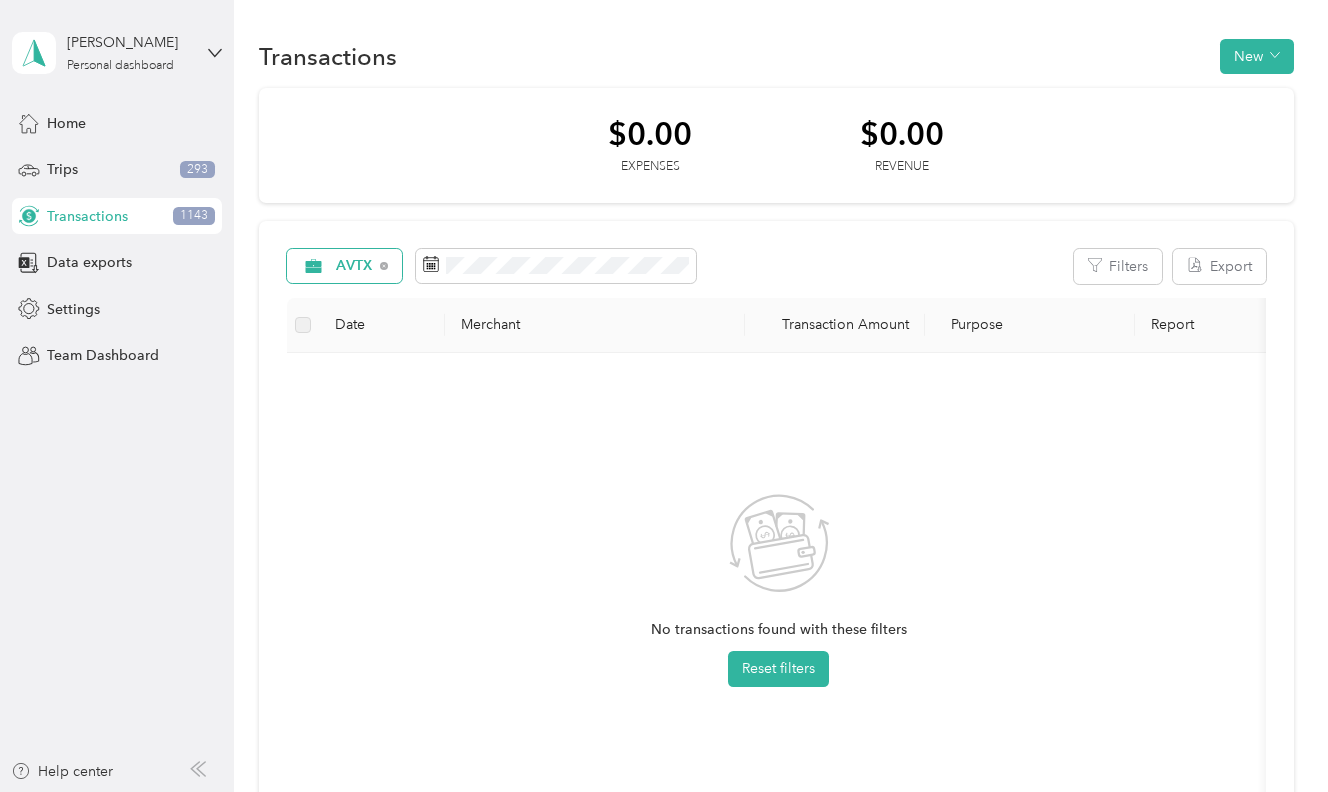 click on "AVTX" at bounding box center [354, 266] 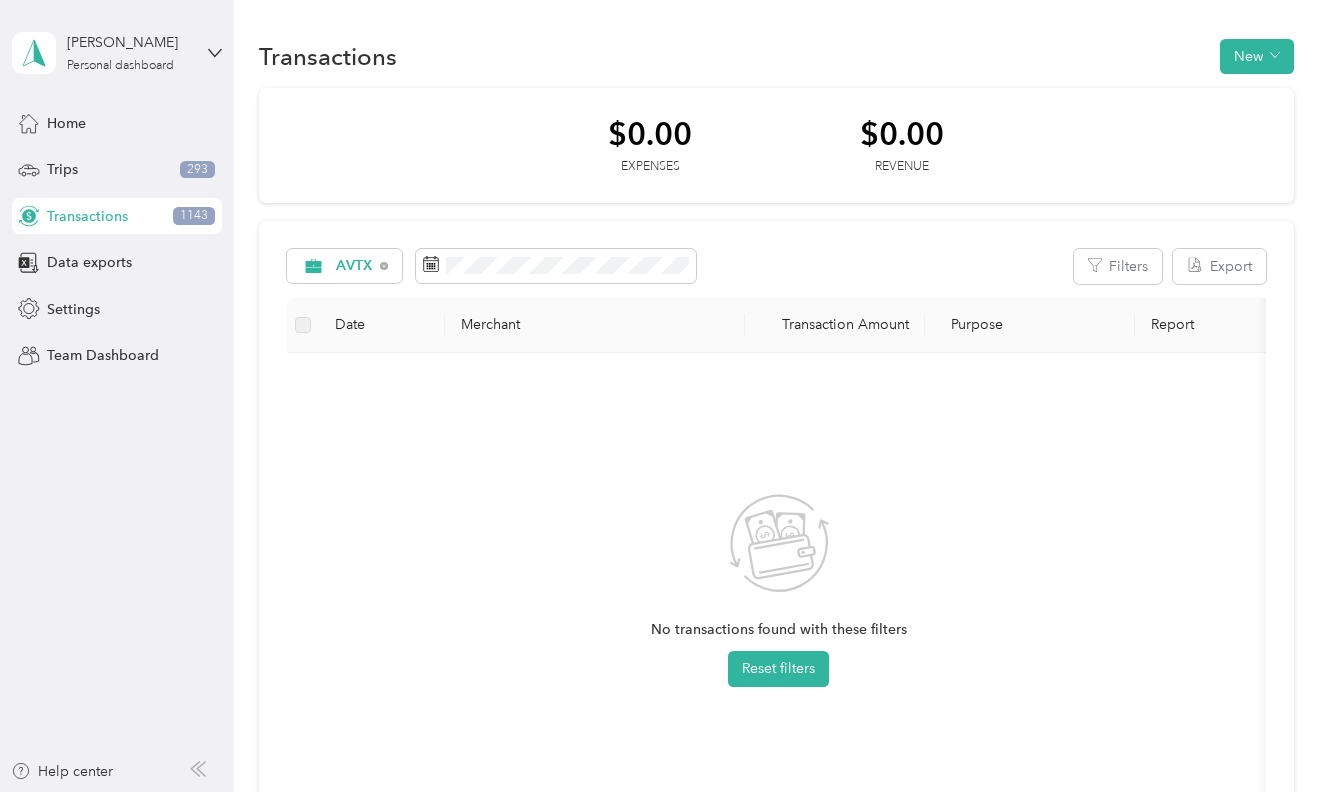click on "Work" at bounding box center (360, 362) 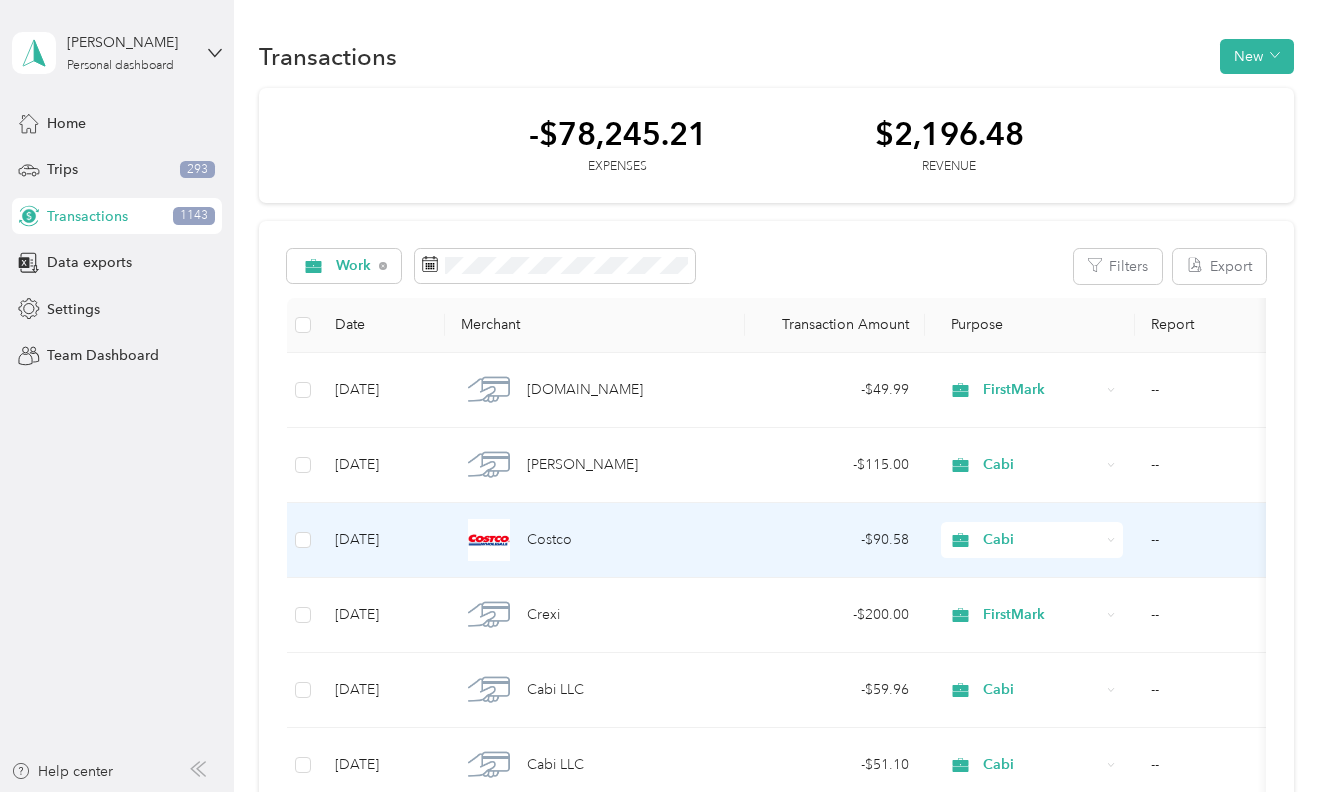 scroll, scrollTop: 0, scrollLeft: 0, axis: both 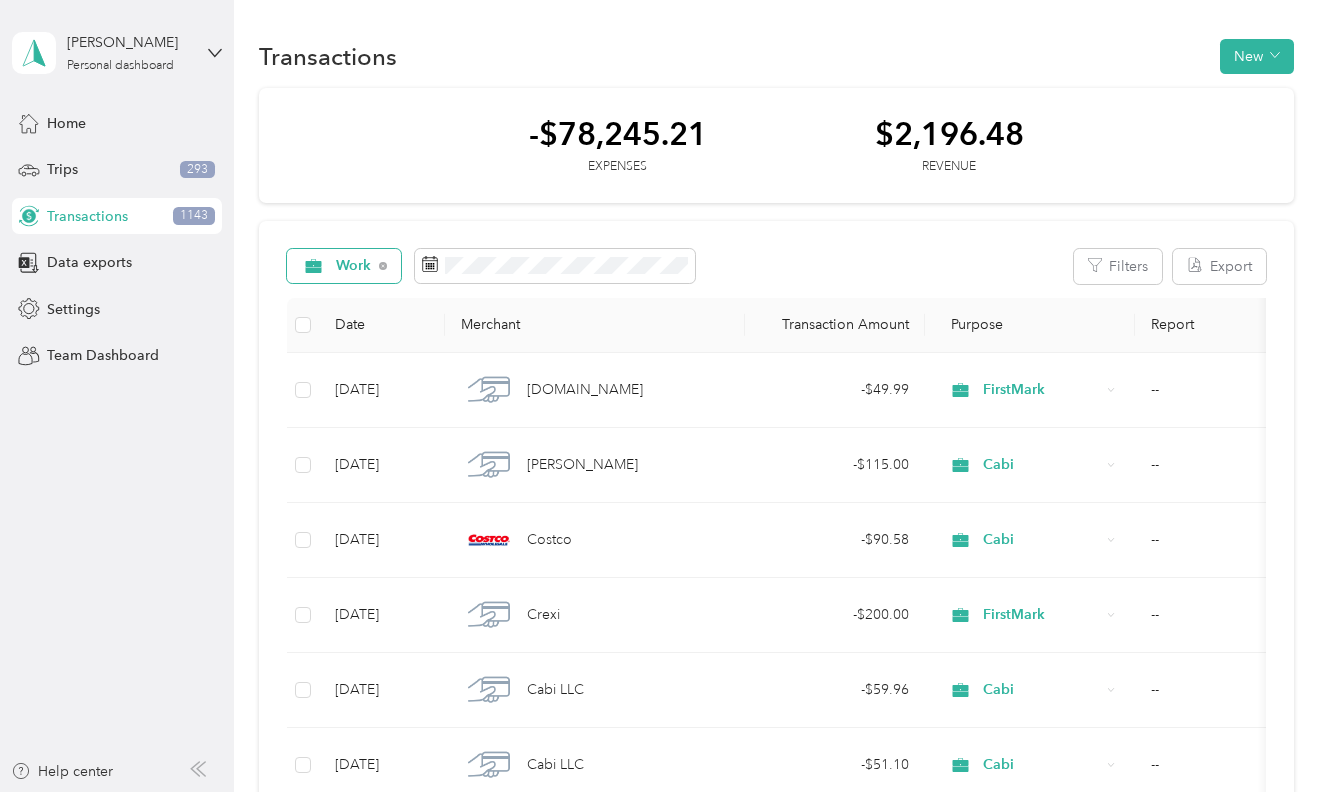 click on "Work" at bounding box center [354, 266] 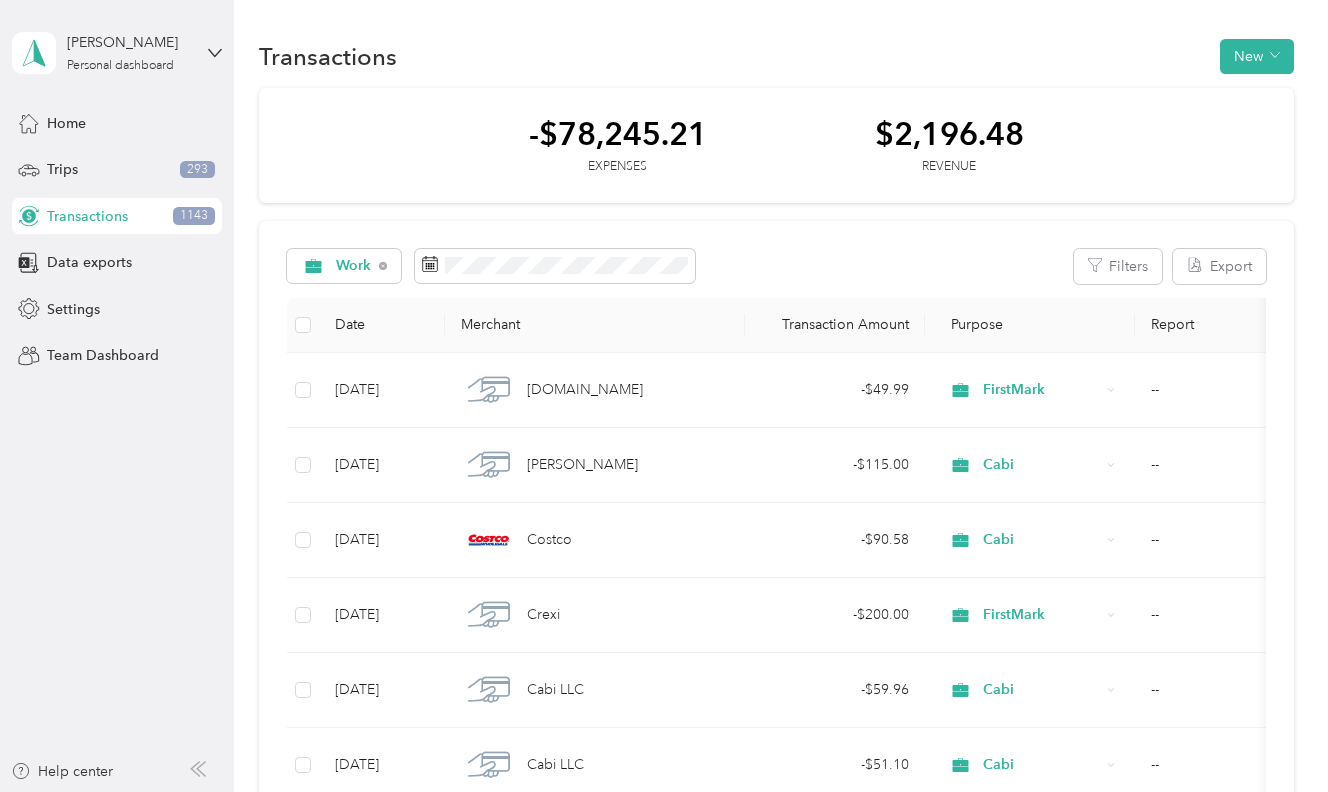 click on "Personal" at bounding box center (377, 395) 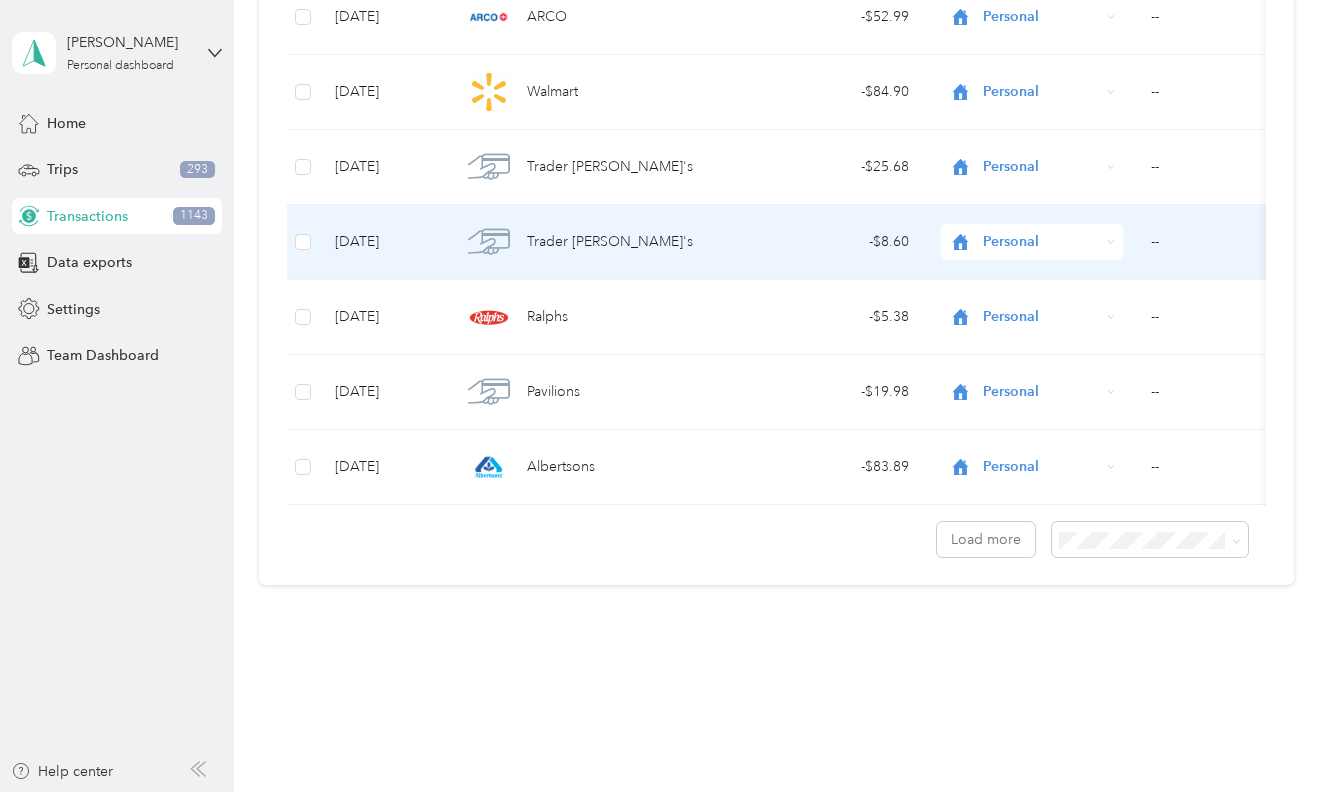 scroll, scrollTop: 4810, scrollLeft: 0, axis: vertical 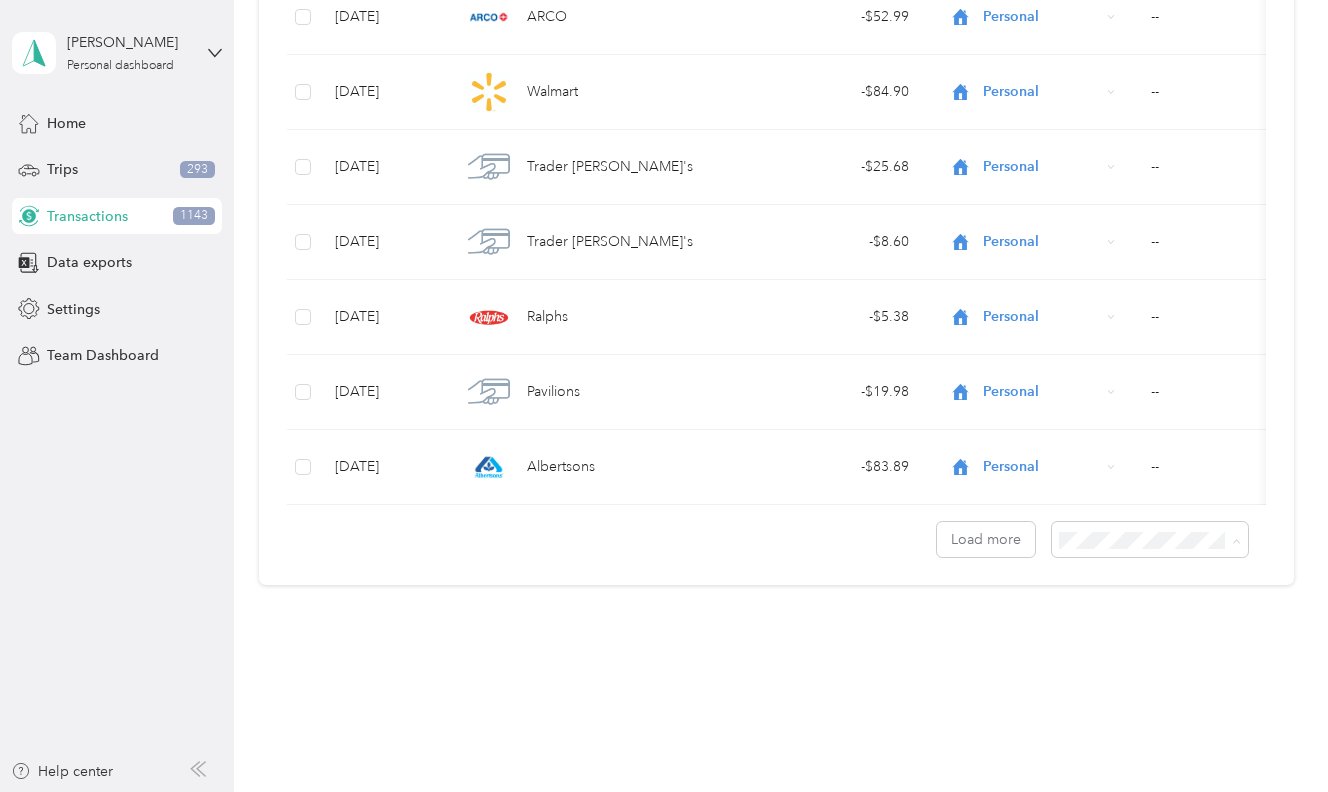 click on "100 per load" at bounding box center (1155, 521) 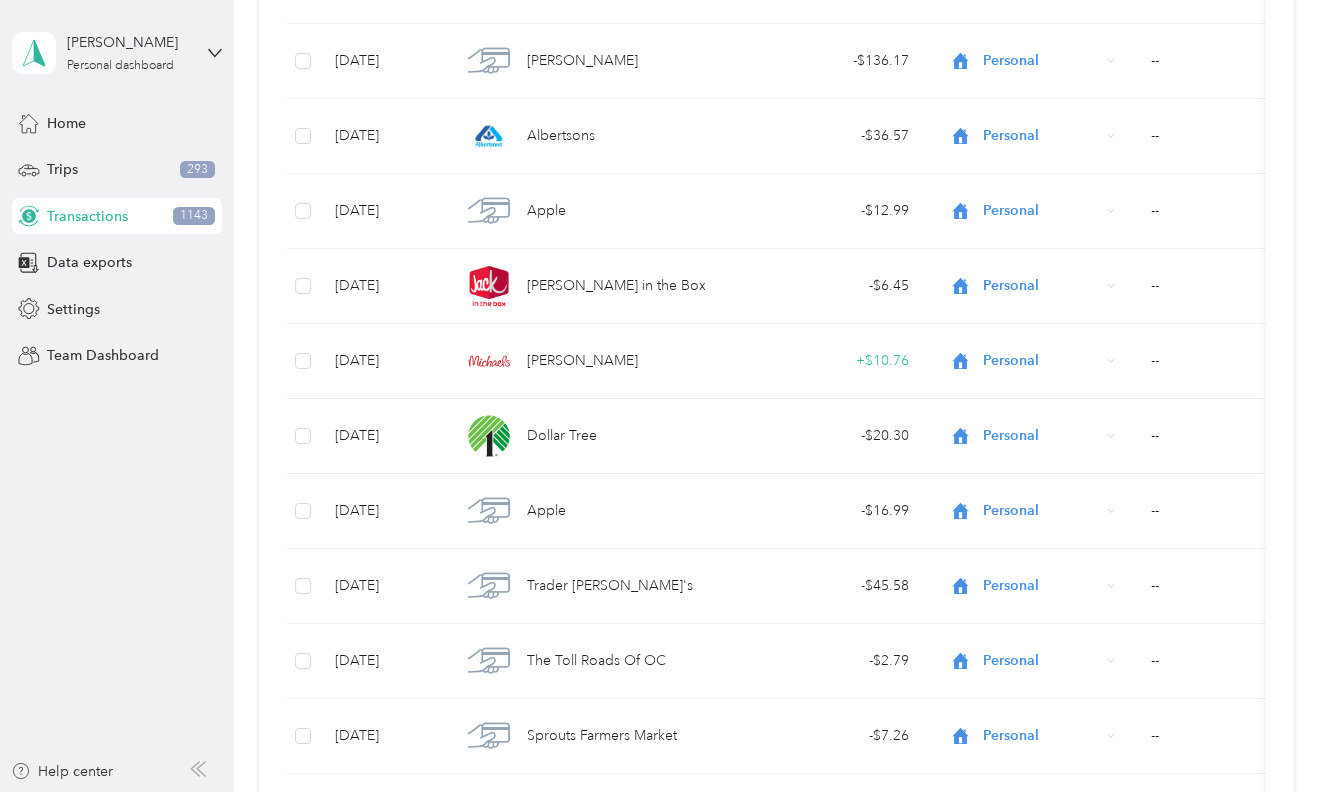scroll, scrollTop: 5575, scrollLeft: 0, axis: vertical 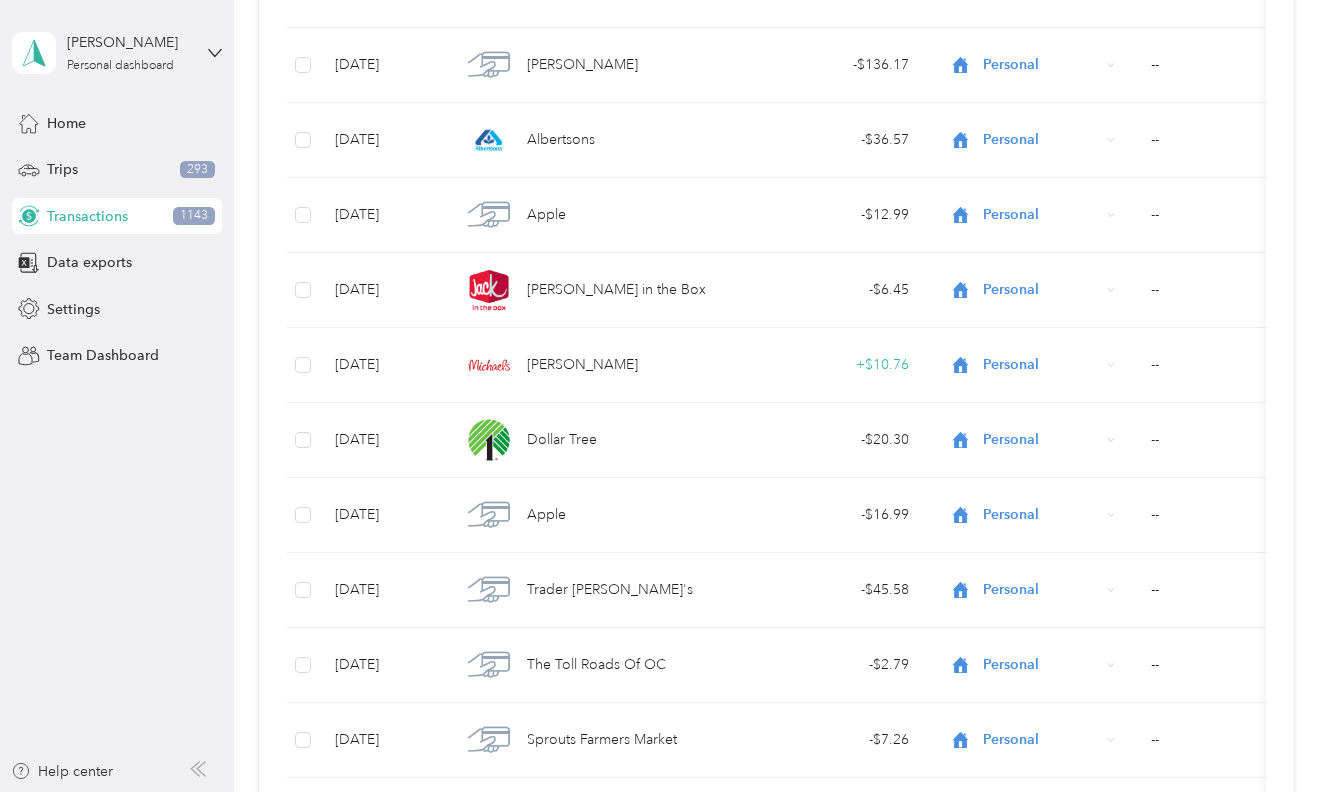click on "Personal" at bounding box center (1041, -3160) 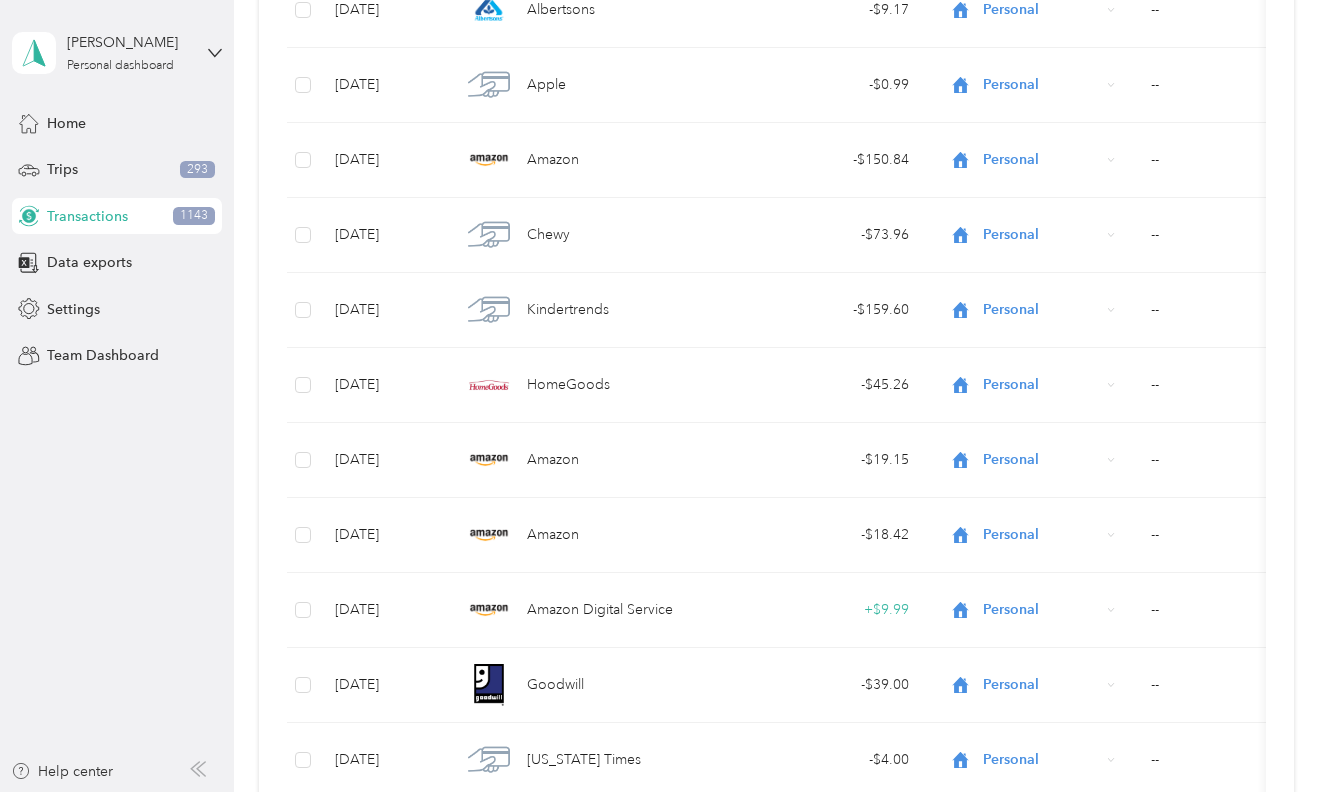 scroll, scrollTop: 6313, scrollLeft: 0, axis: vertical 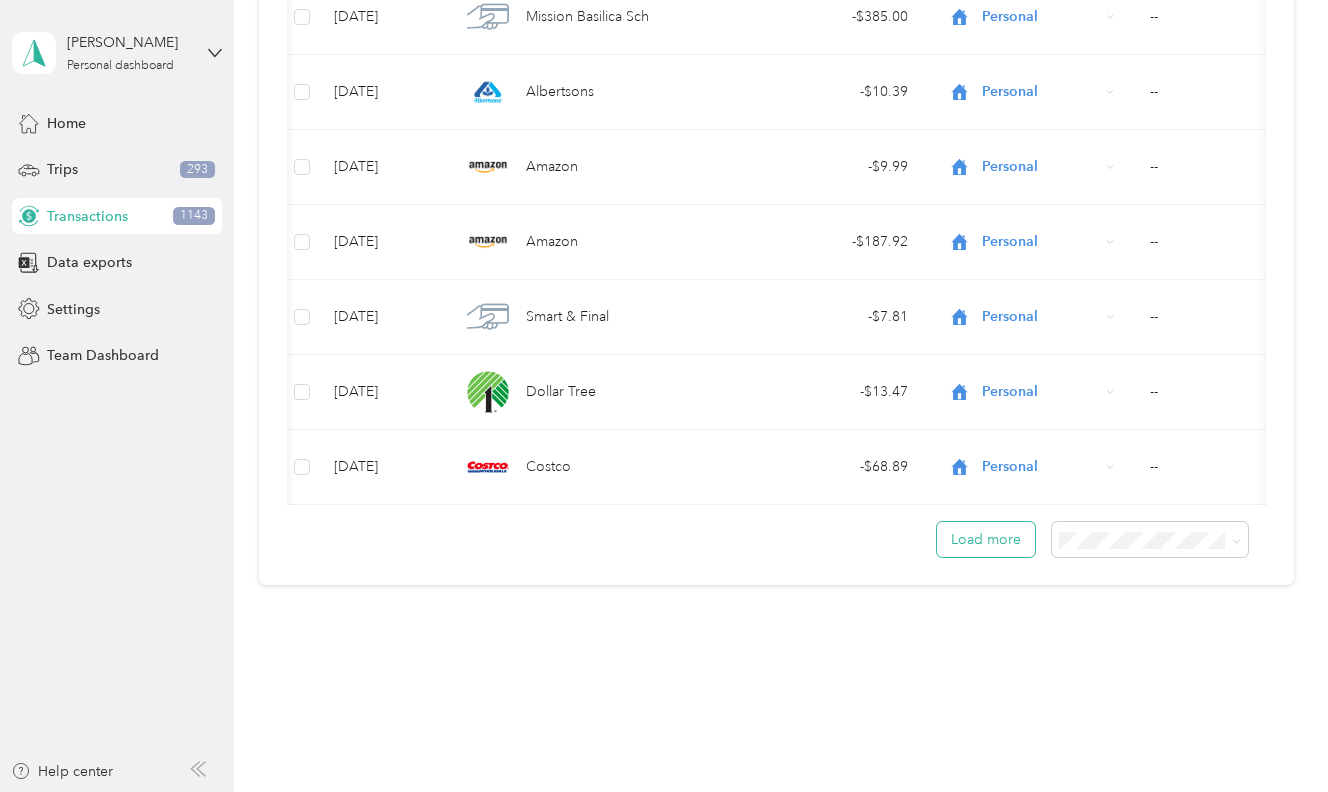 click on "Load more" at bounding box center [986, 539] 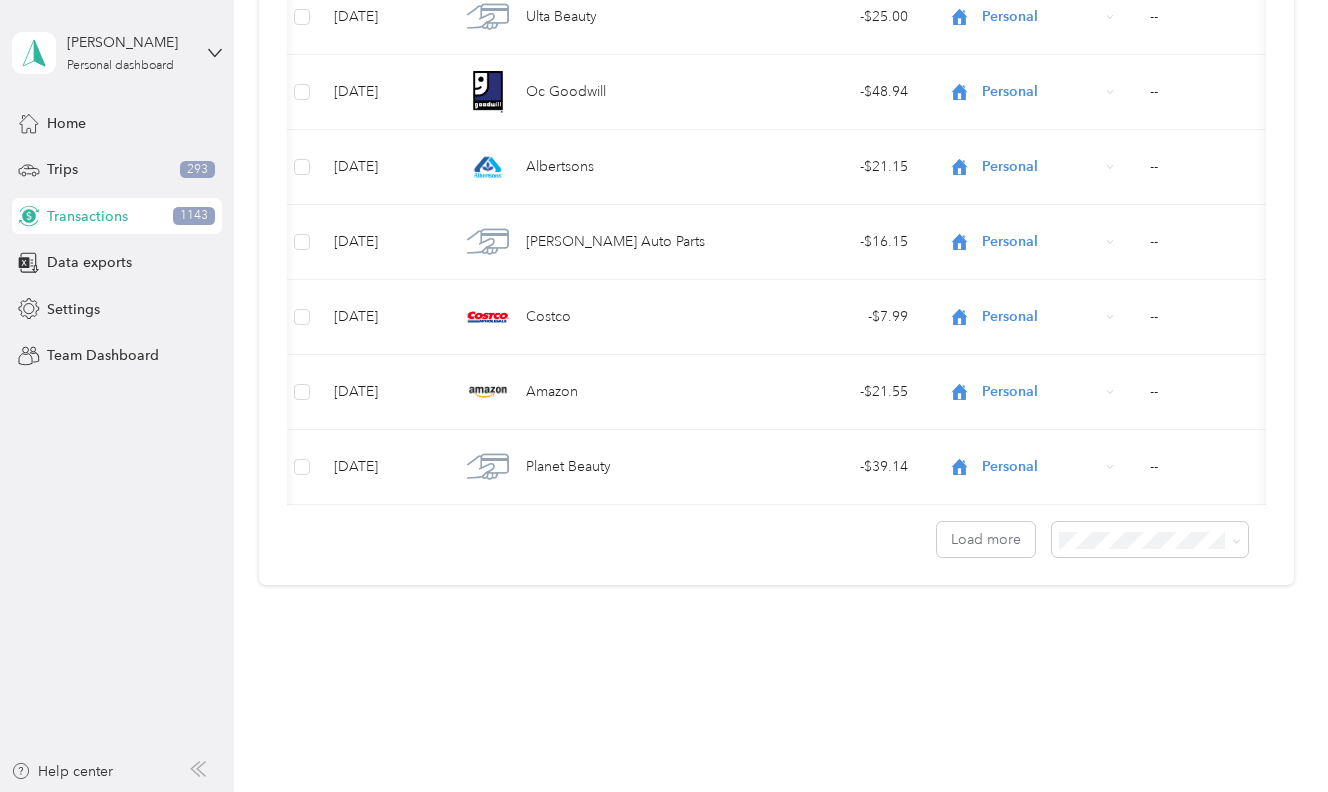 scroll, scrollTop: 37279, scrollLeft: 0, axis: vertical 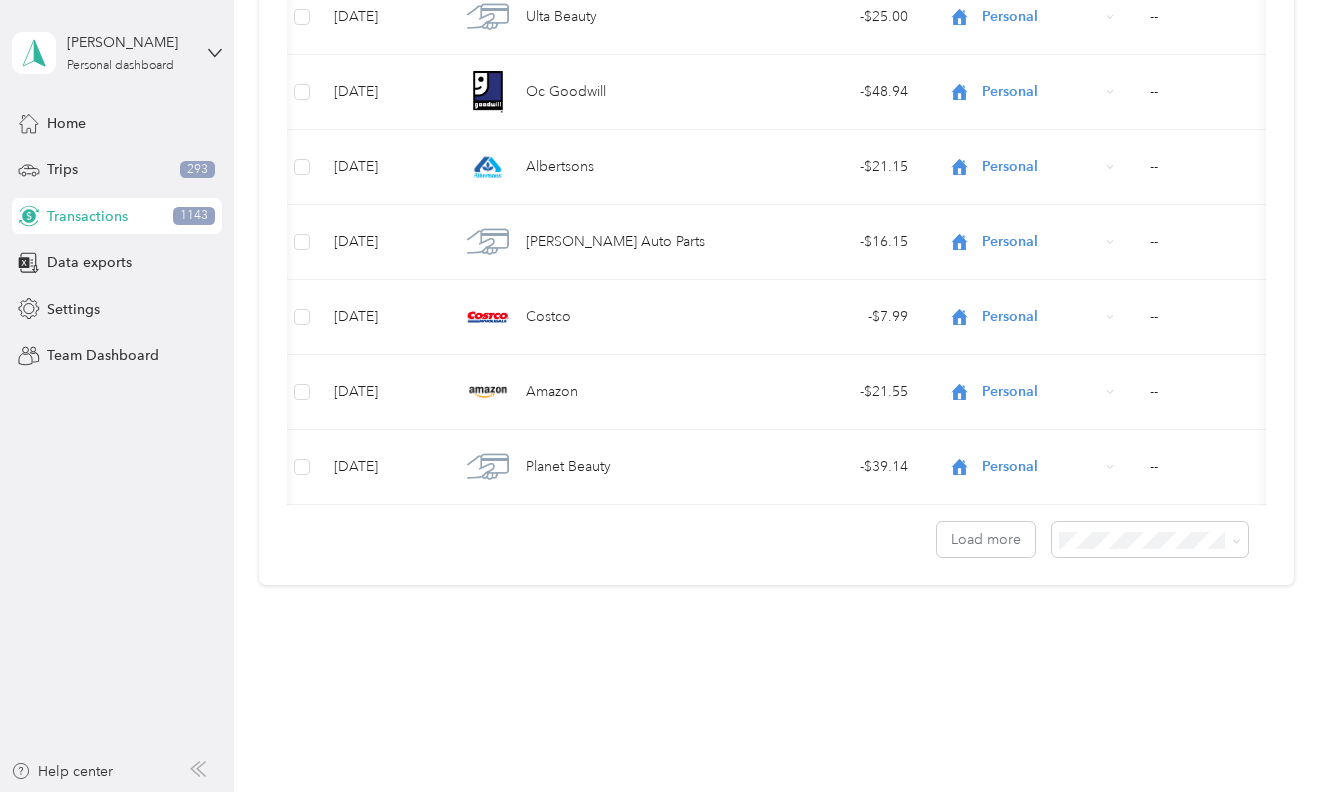 click on "PCI" at bounding box center (537, -508) 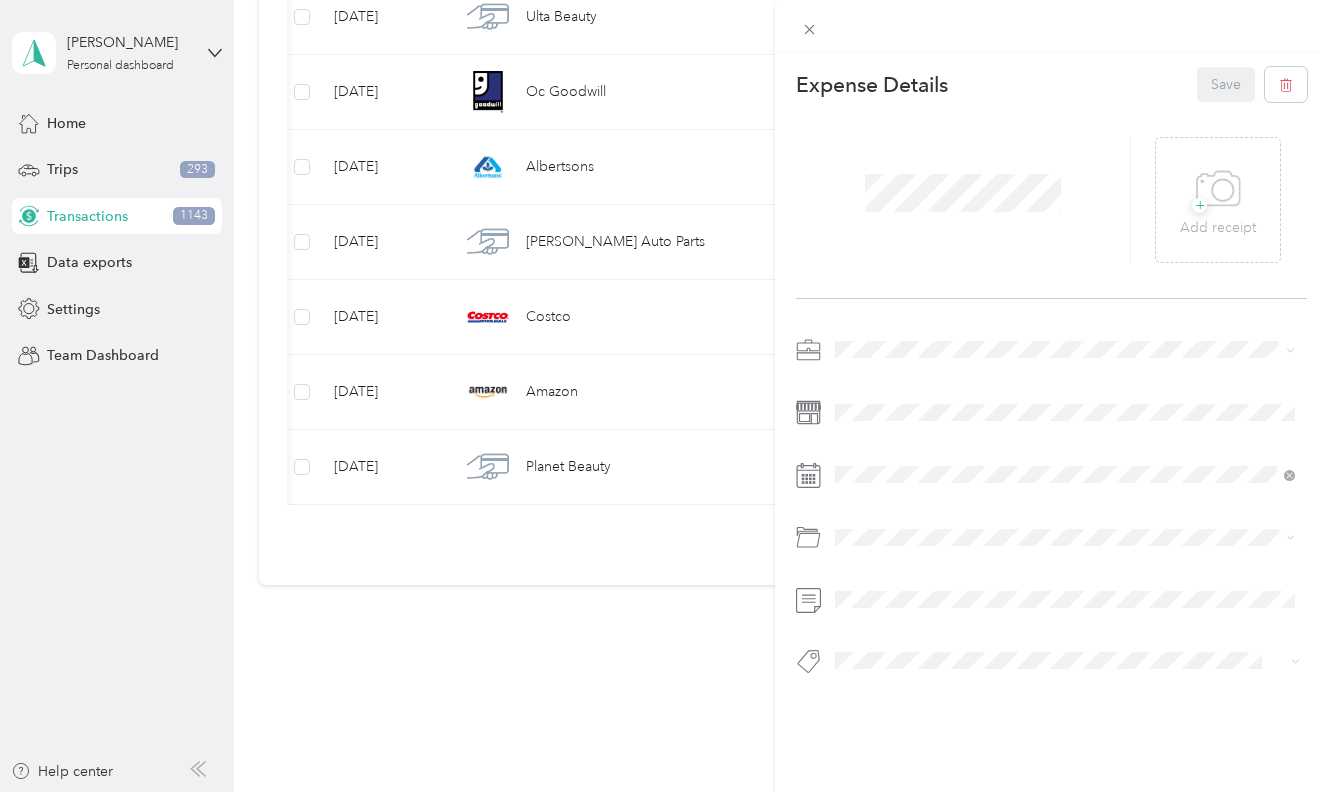 click on "This  expense  cannot be edited because it is either under review, approved, or paid. Contact your Team Manager to edit it.  Expense Details Save + Add receipt" at bounding box center (664, 396) 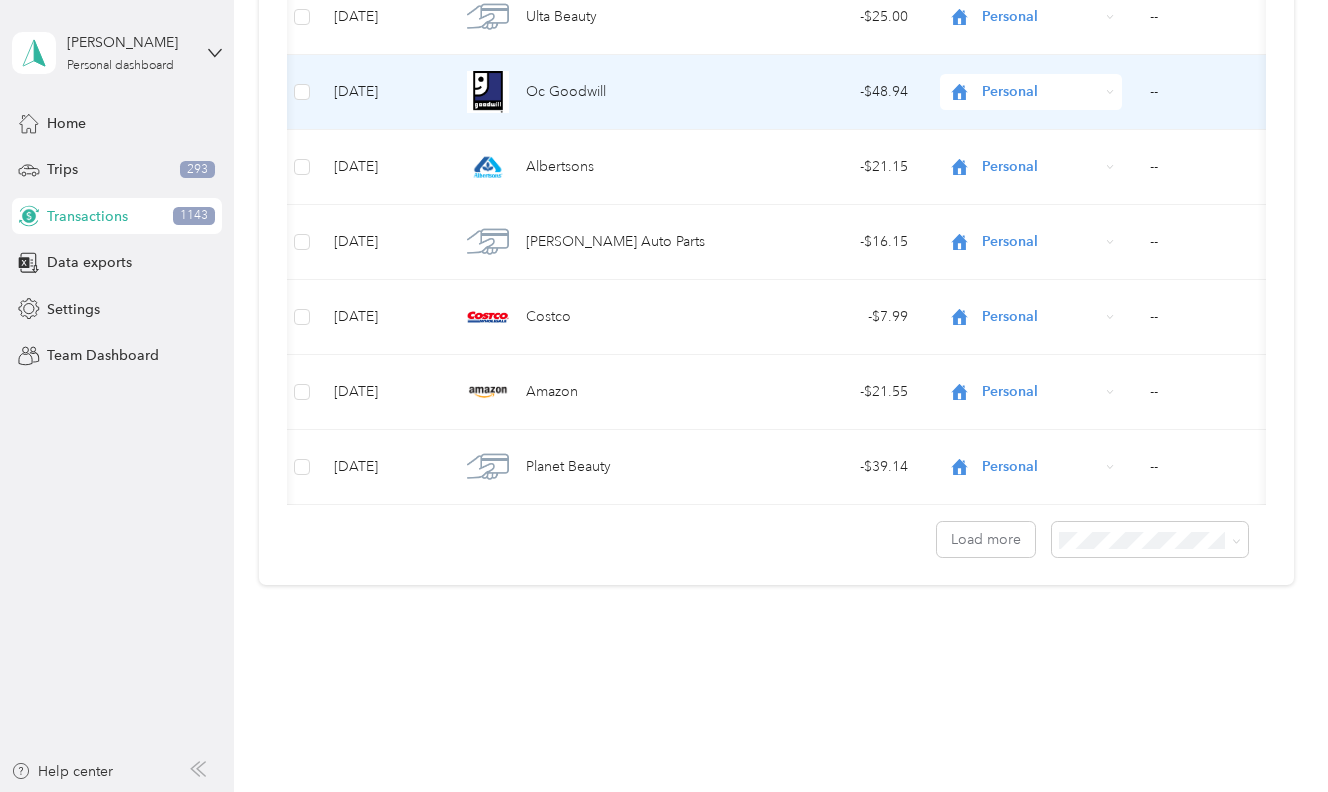 scroll, scrollTop: 39530, scrollLeft: 0, axis: vertical 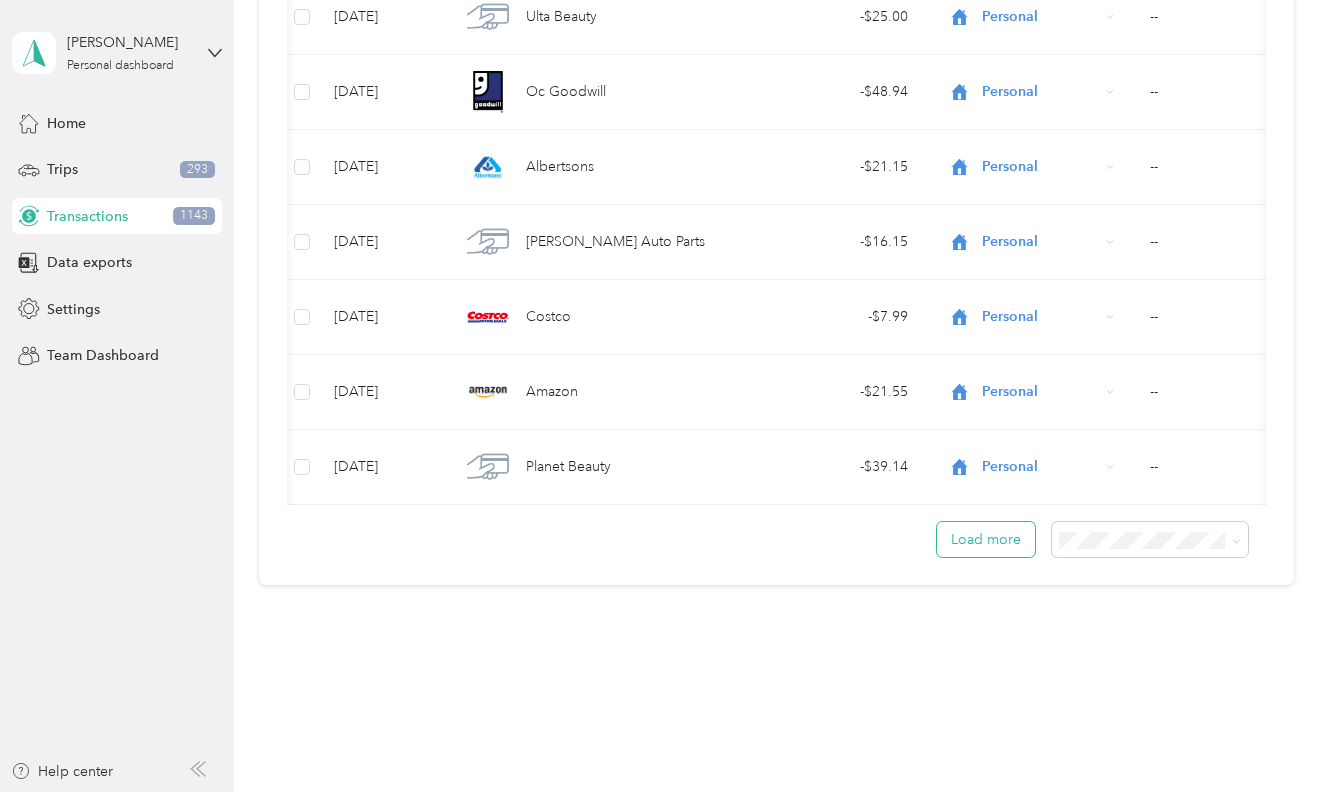 click on "Load more" at bounding box center (986, 539) 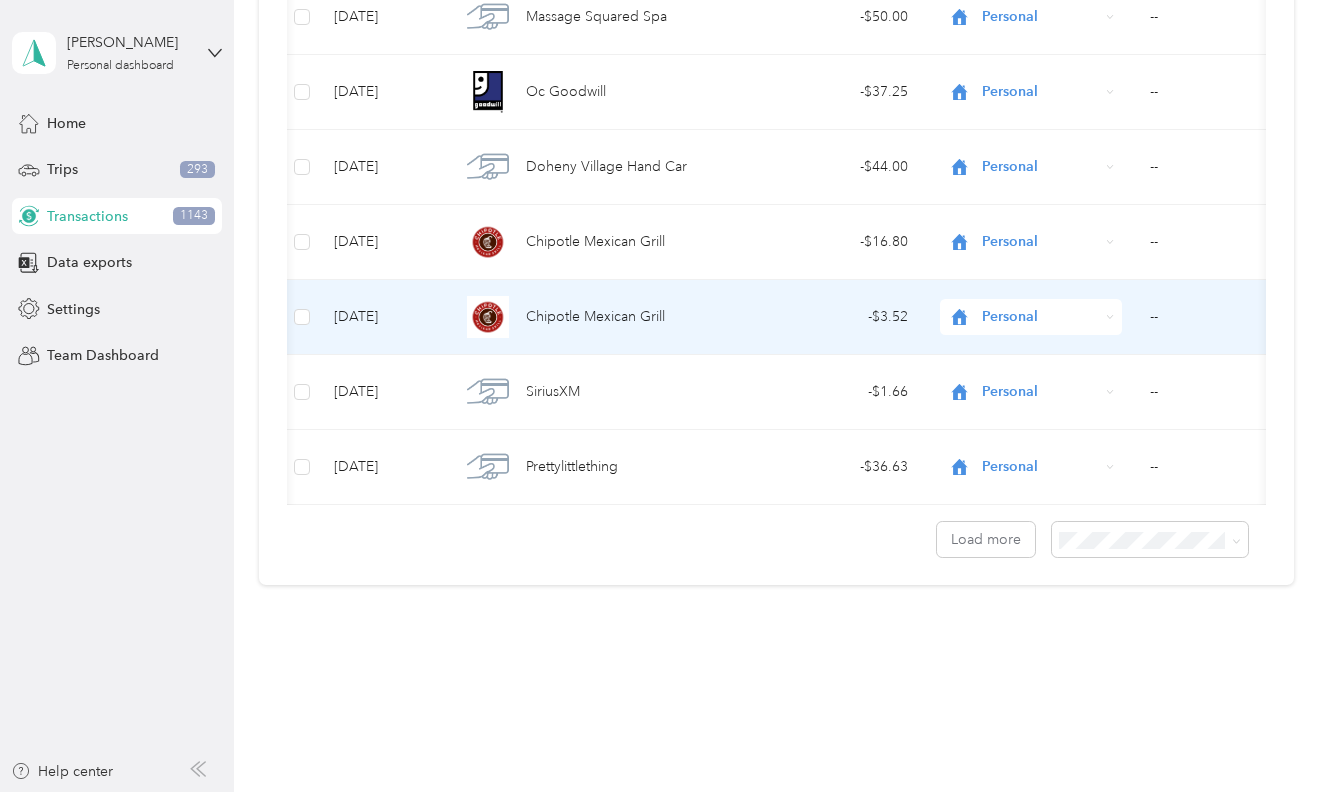 scroll, scrollTop: 59684, scrollLeft: 0, axis: vertical 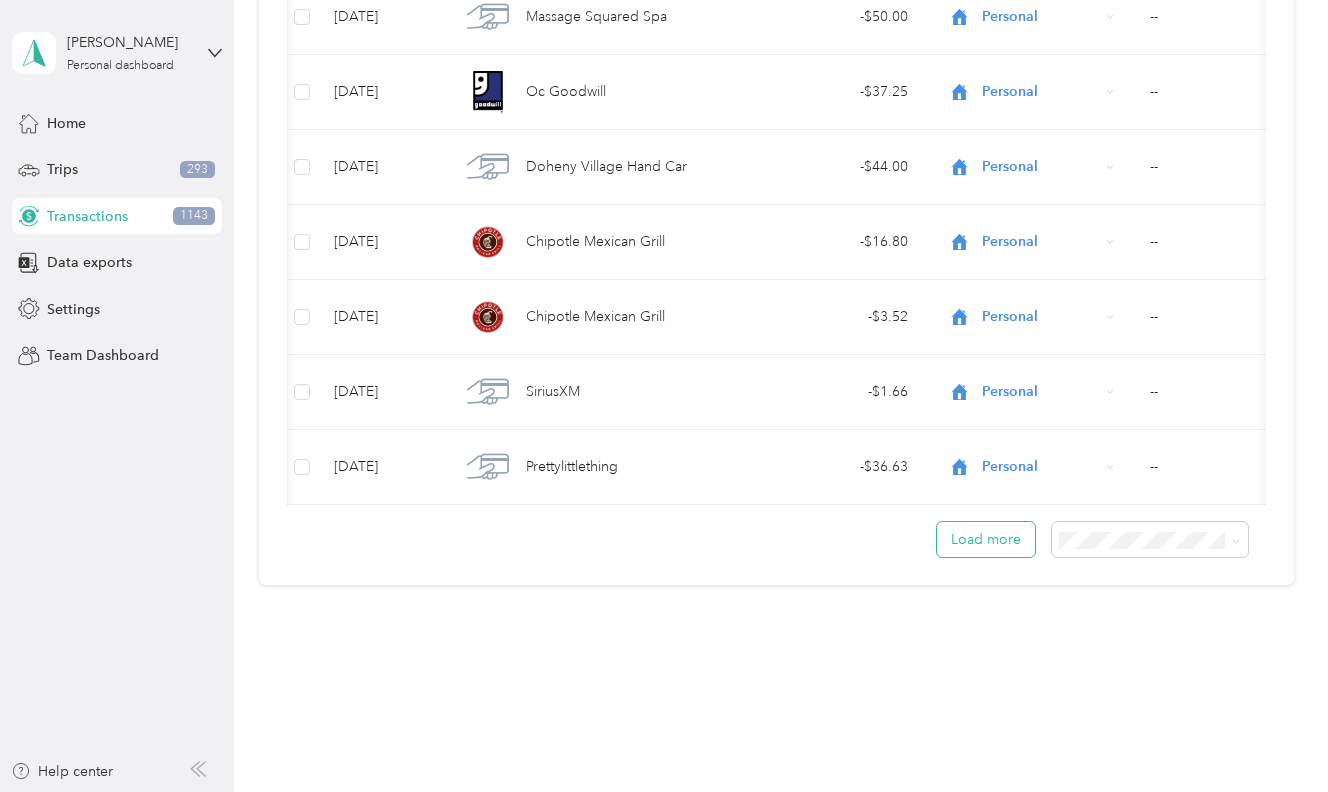 click on "Load more" at bounding box center [986, 539] 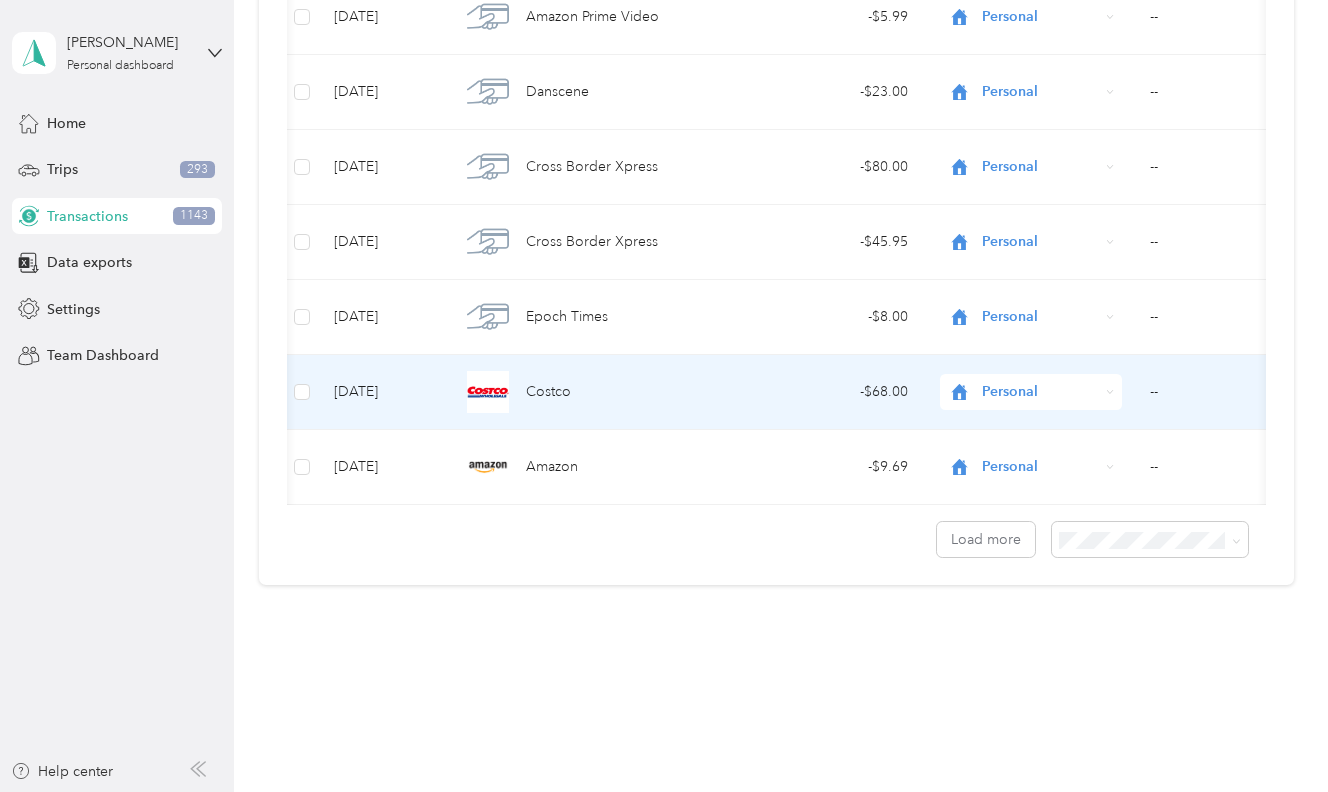 scroll, scrollTop: 79584, scrollLeft: 0, axis: vertical 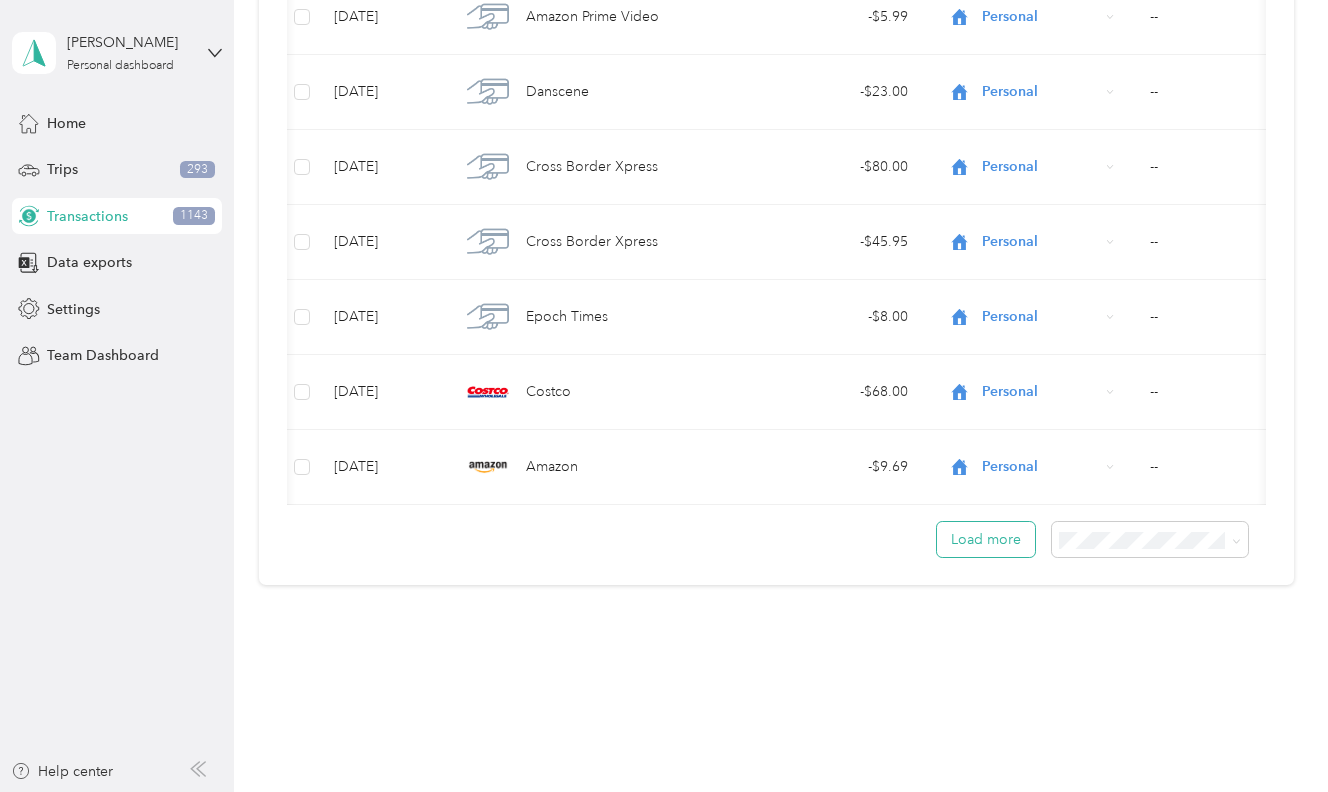click on "Load more" at bounding box center [986, 539] 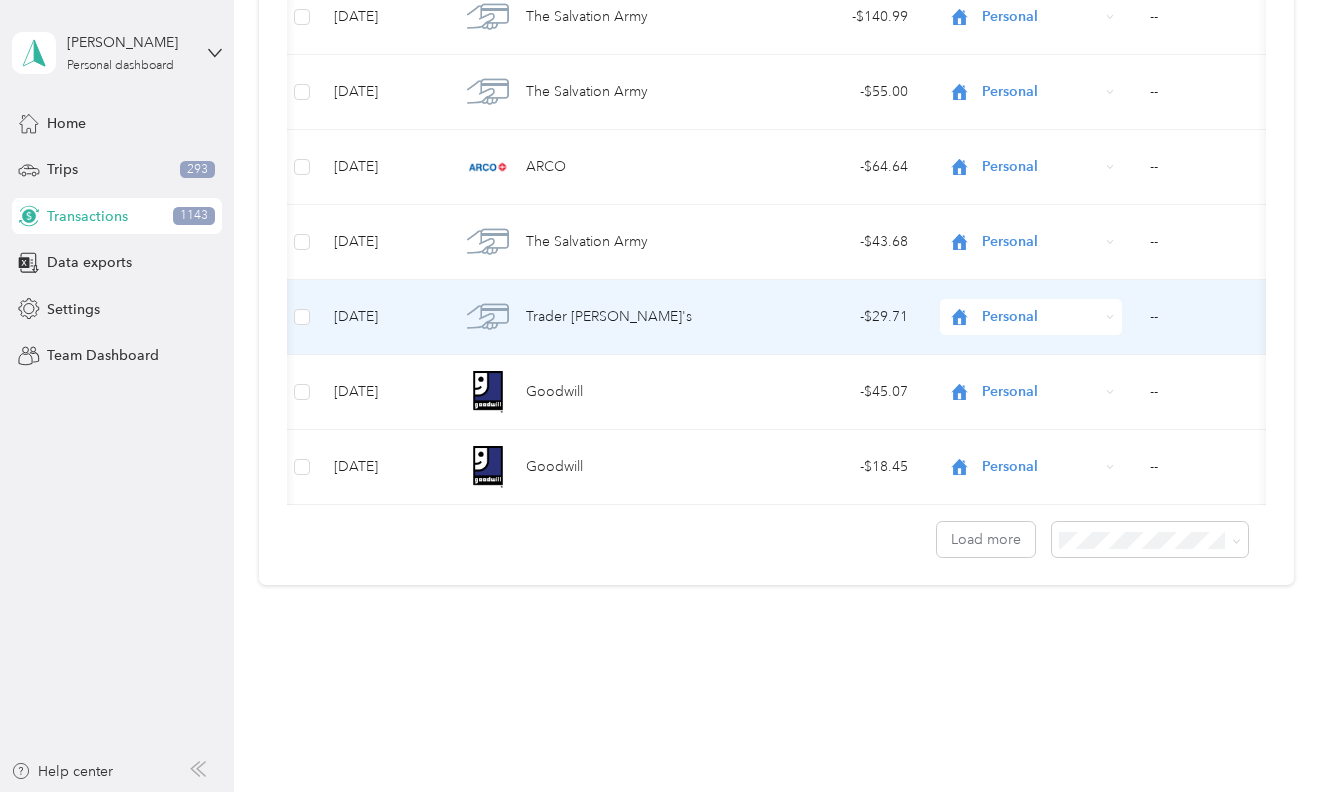 scroll, scrollTop: 99484, scrollLeft: 0, axis: vertical 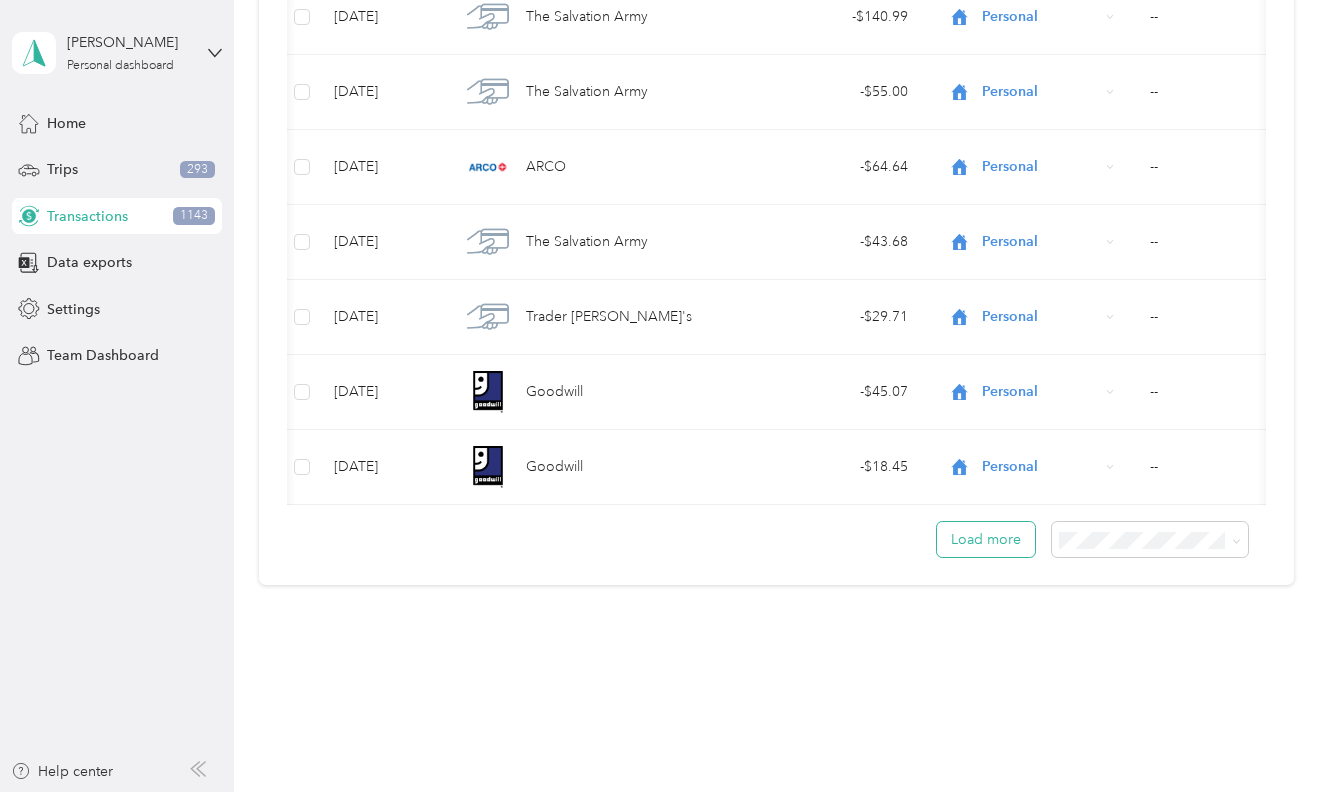 click on "Load more" at bounding box center [986, 539] 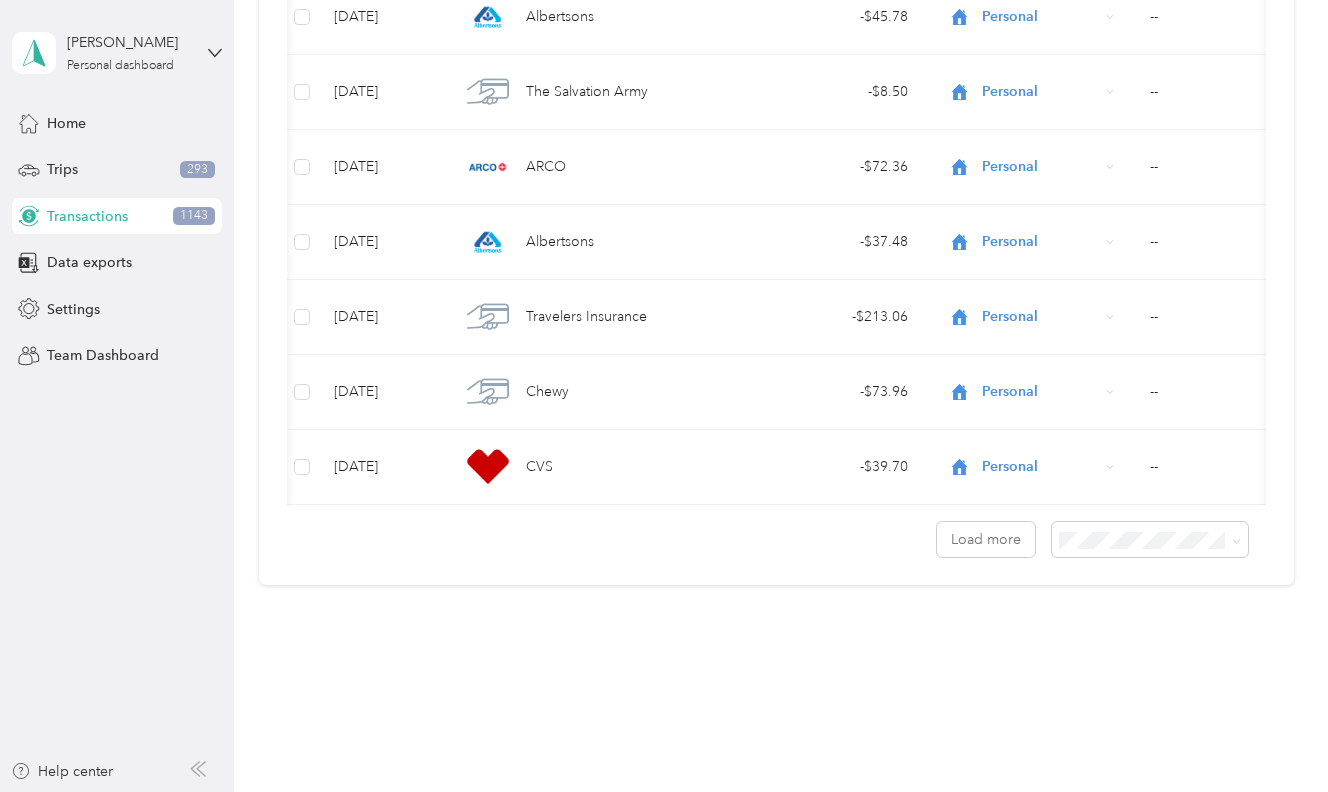 scroll, scrollTop: 112696, scrollLeft: 0, axis: vertical 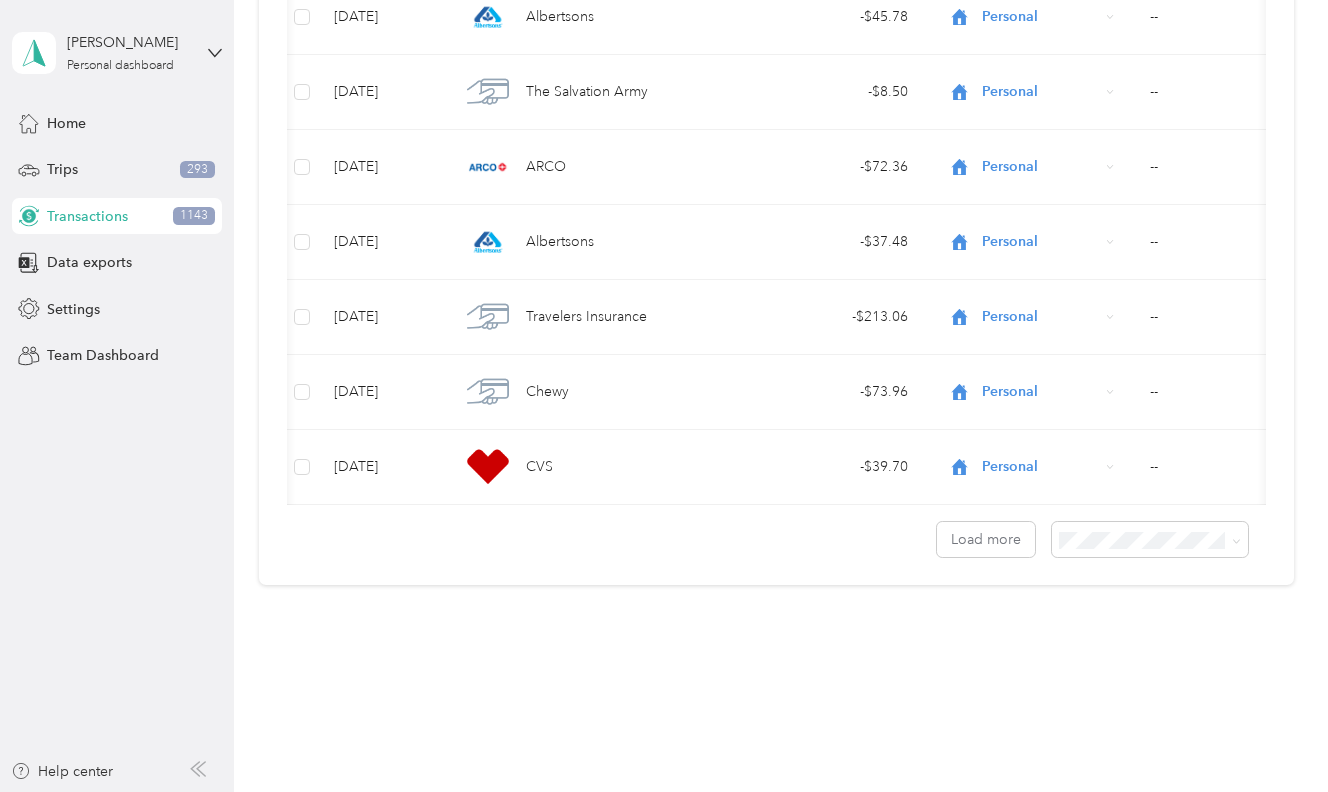 click on "Personal" at bounding box center [1040, -2008] 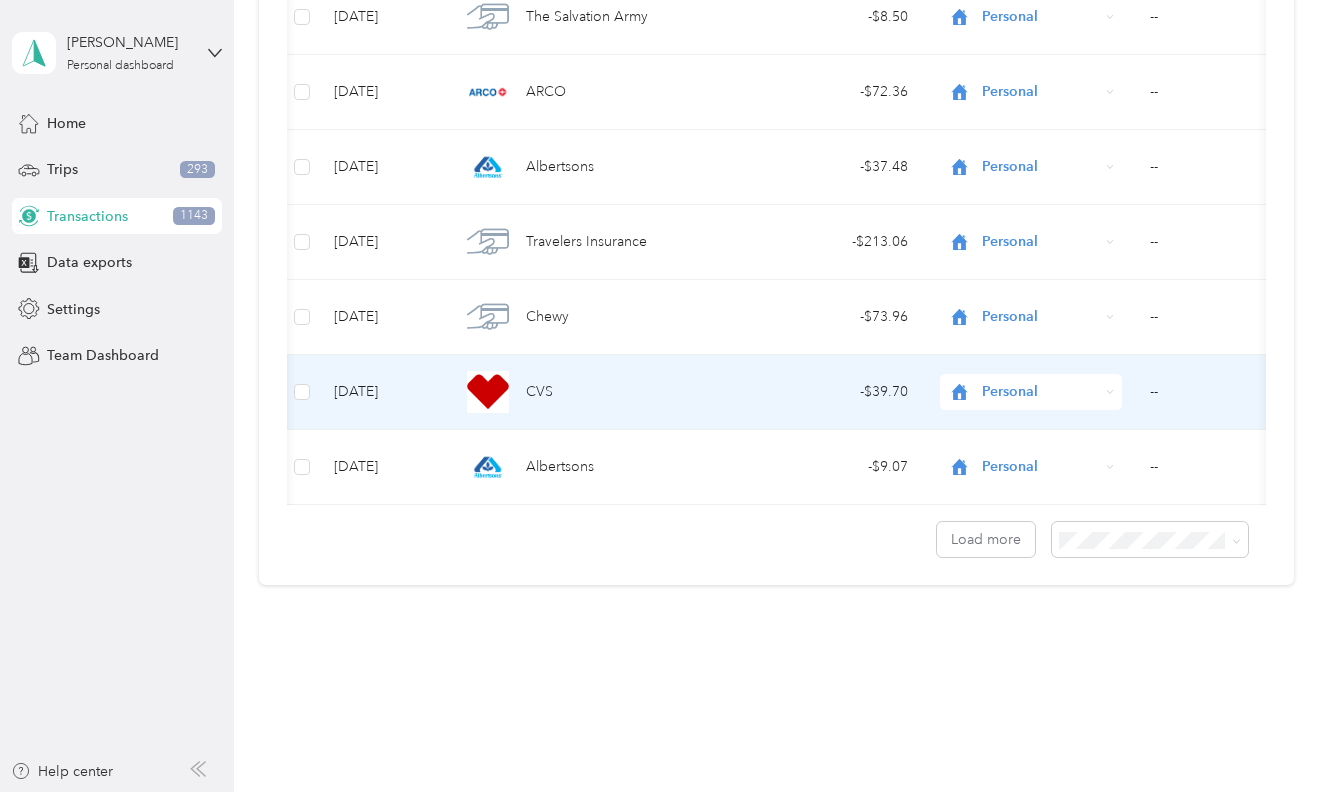 scroll, scrollTop: 119384, scrollLeft: 0, axis: vertical 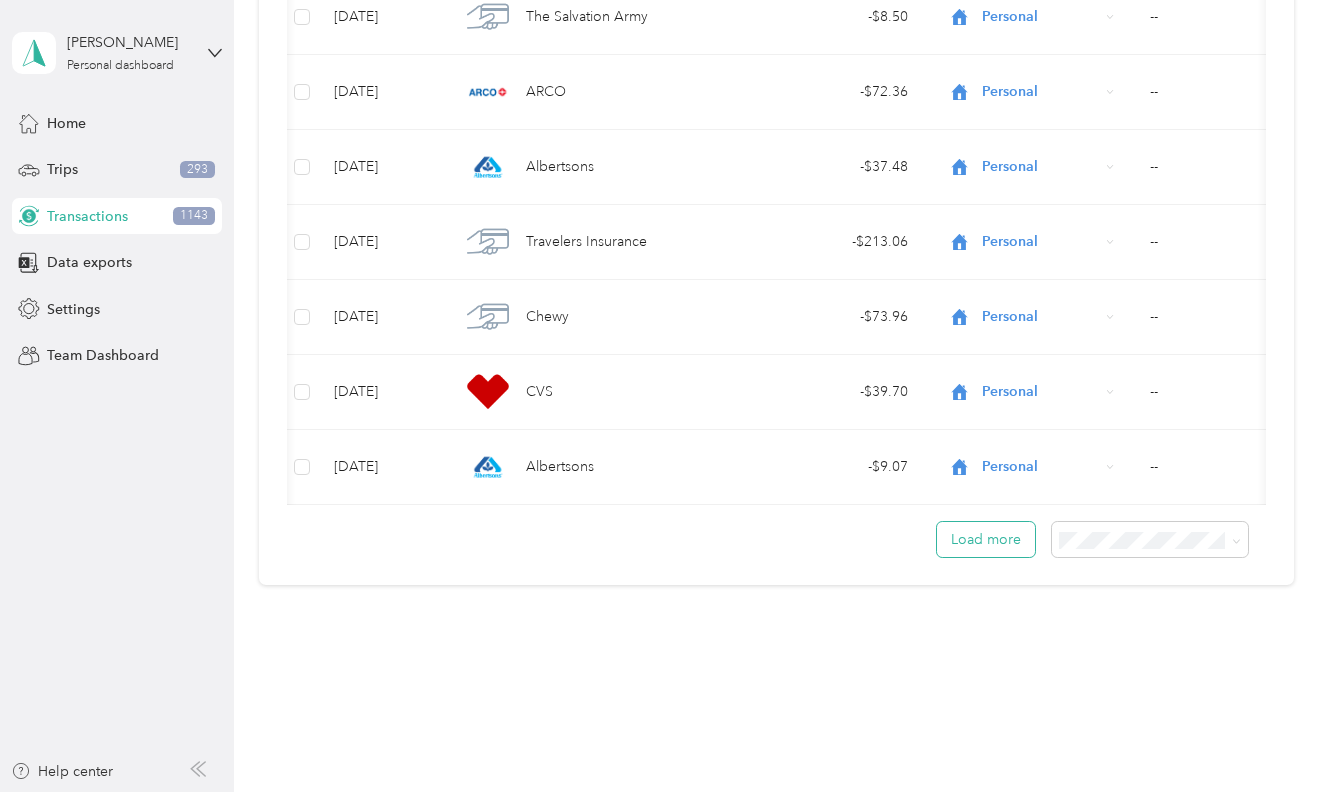 click on "Load more" at bounding box center (986, 539) 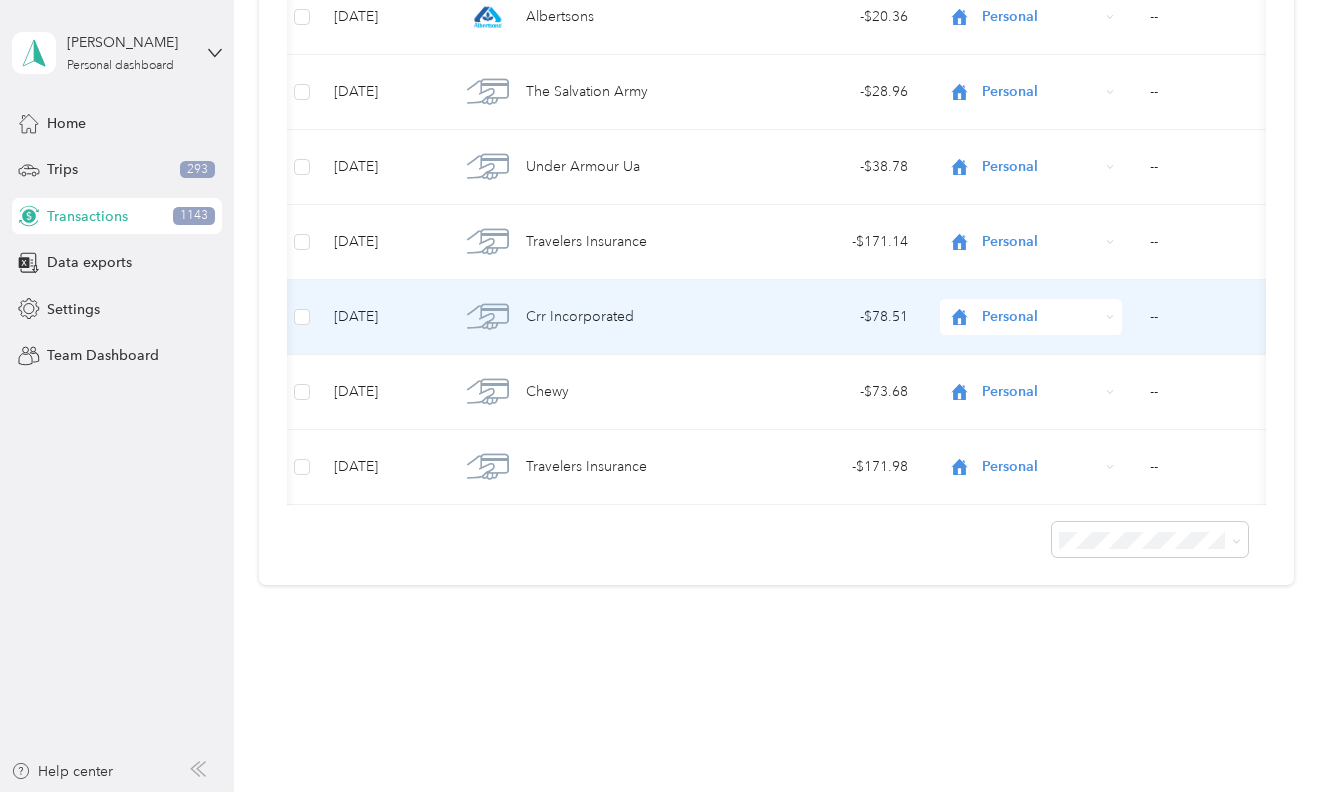 scroll, scrollTop: 126349, scrollLeft: 0, axis: vertical 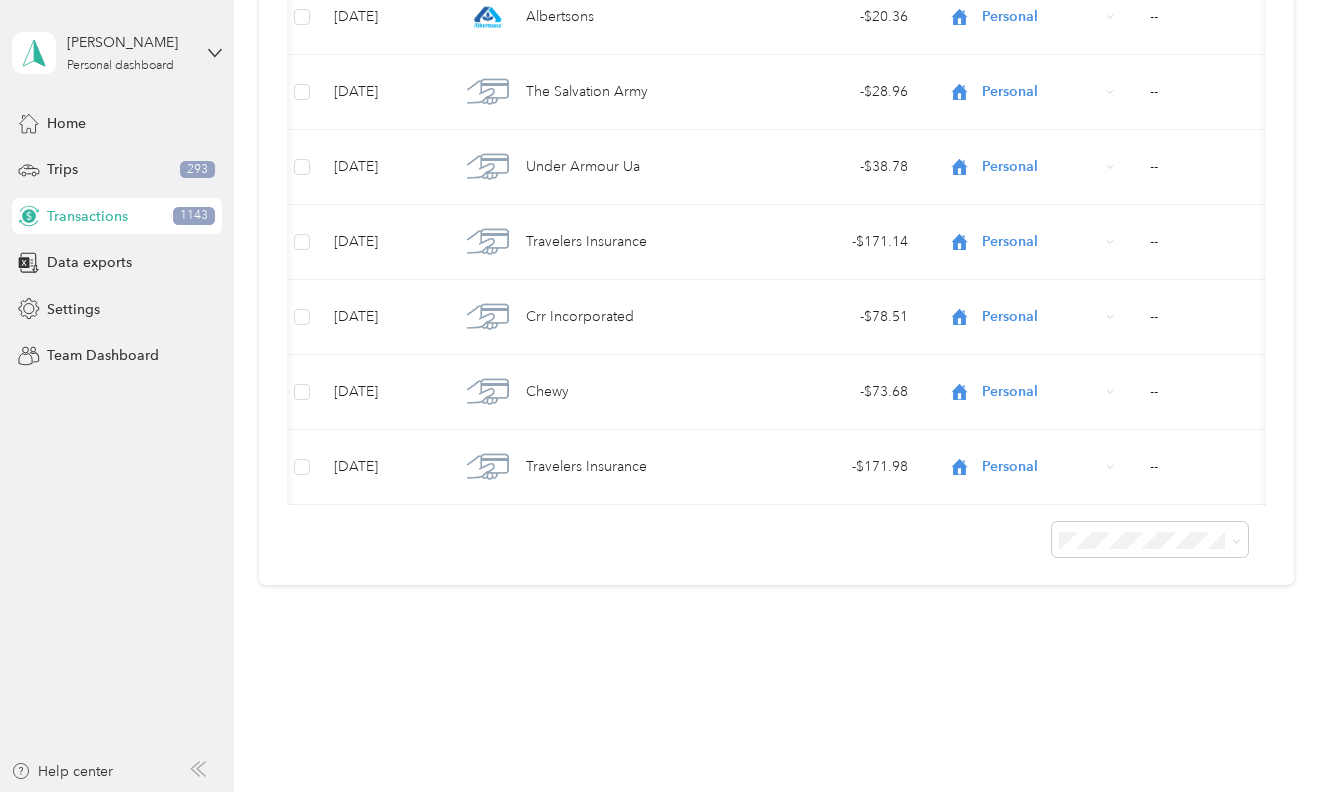 click at bounding box center (776, 531) 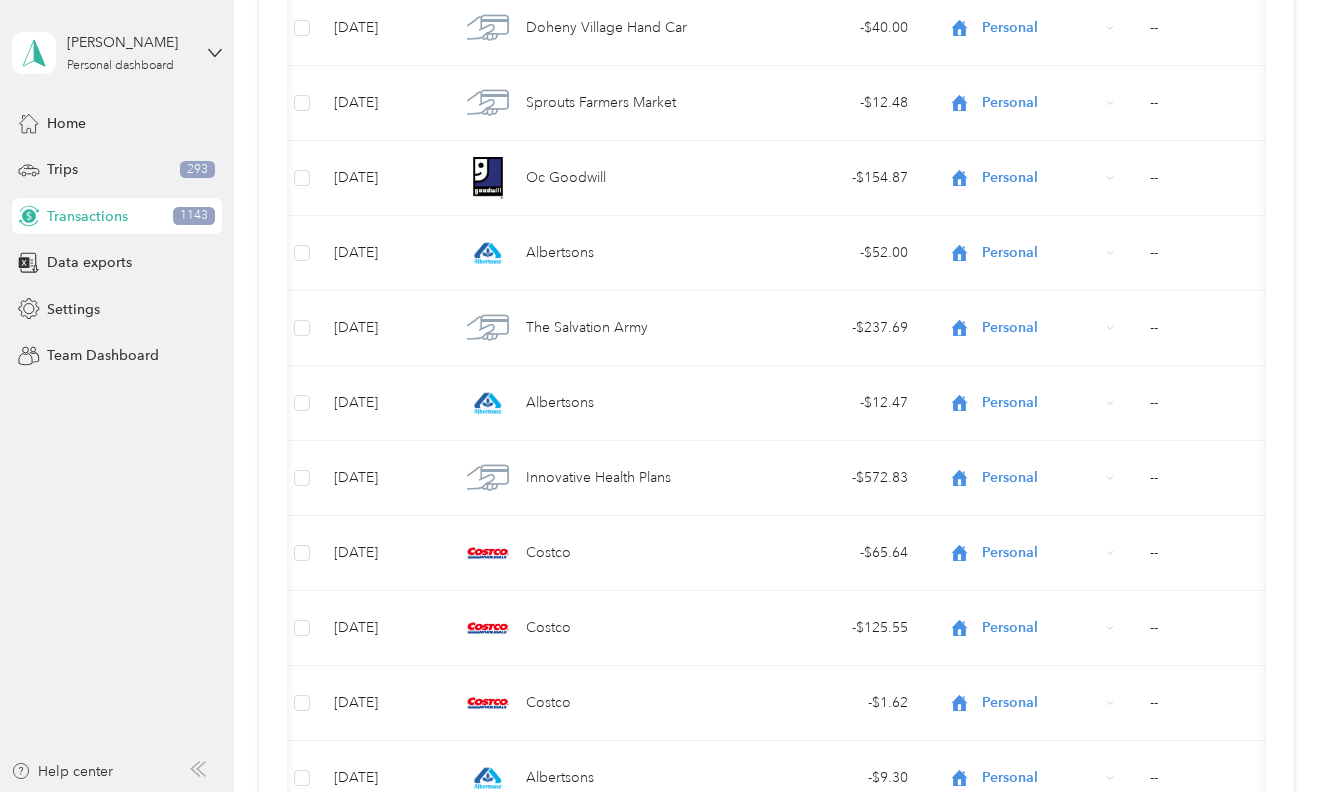 scroll, scrollTop: 36635, scrollLeft: 0, axis: vertical 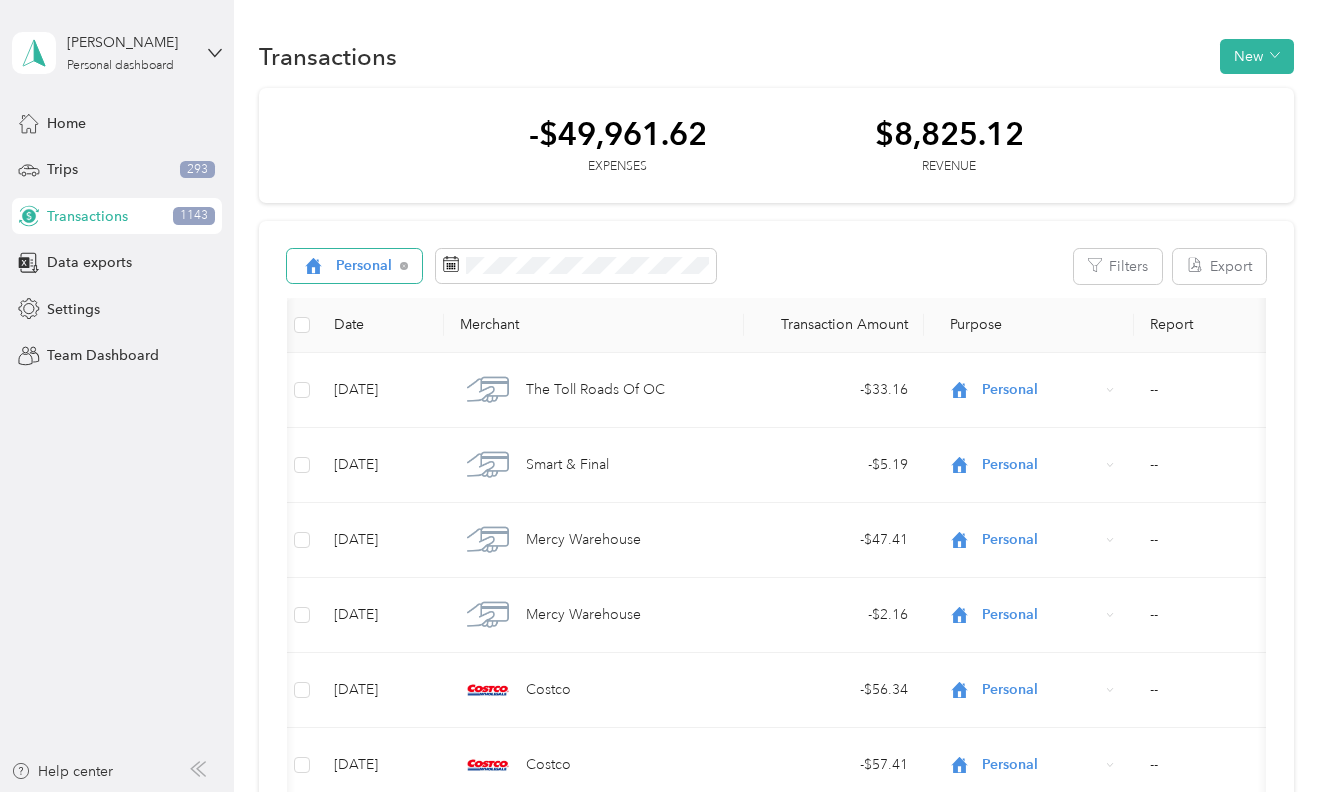 click on "Personal" at bounding box center [364, 266] 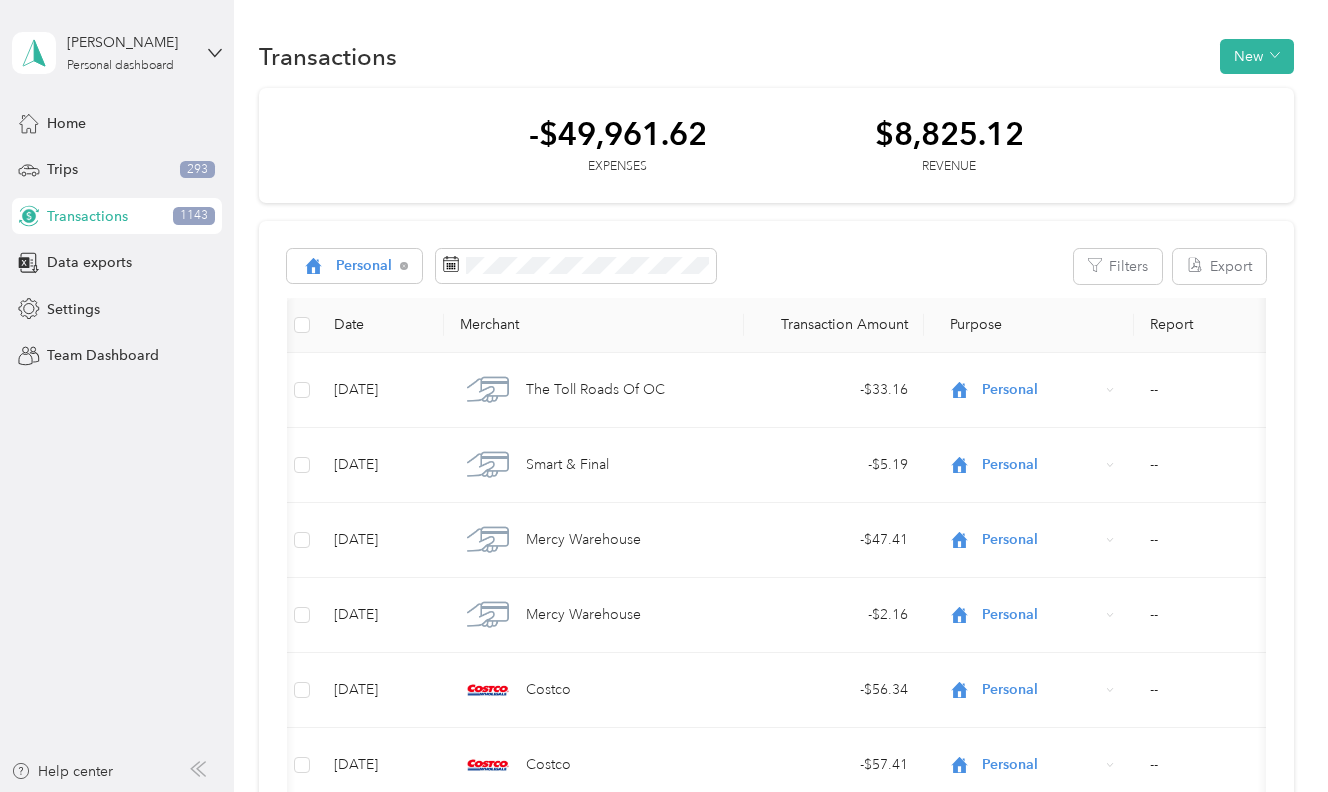 click on "FirstMark" at bounding box center (377, 430) 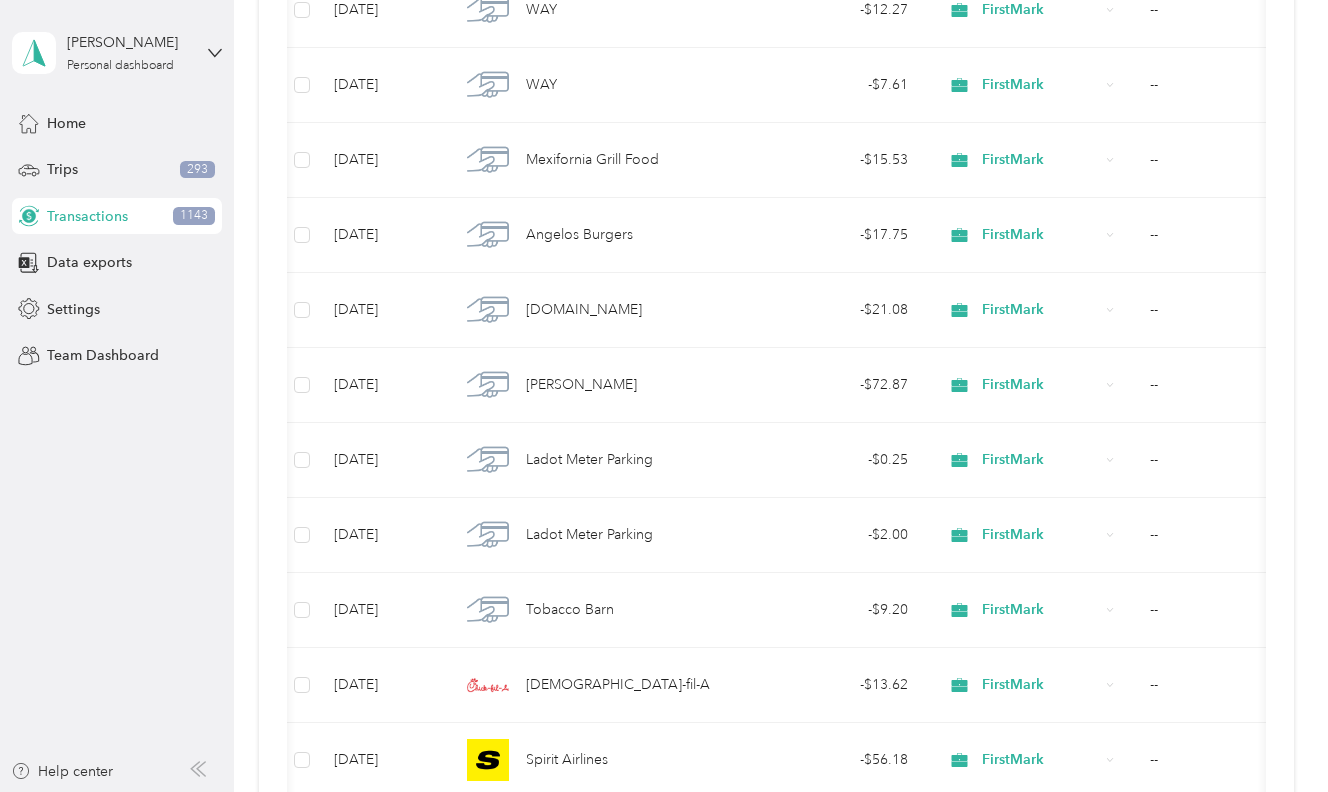 scroll, scrollTop: 5181, scrollLeft: 0, axis: vertical 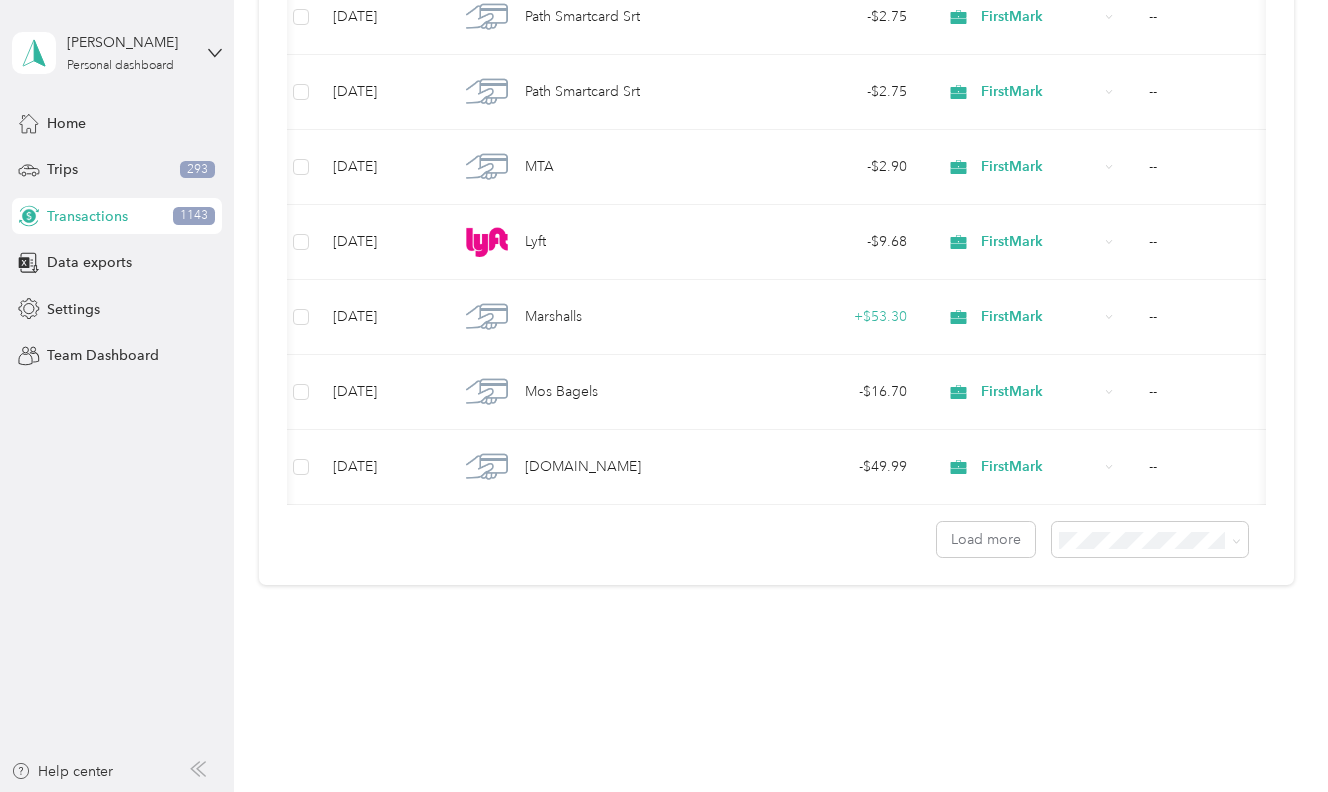 click on "FirstMark" at bounding box center (1039, -208) 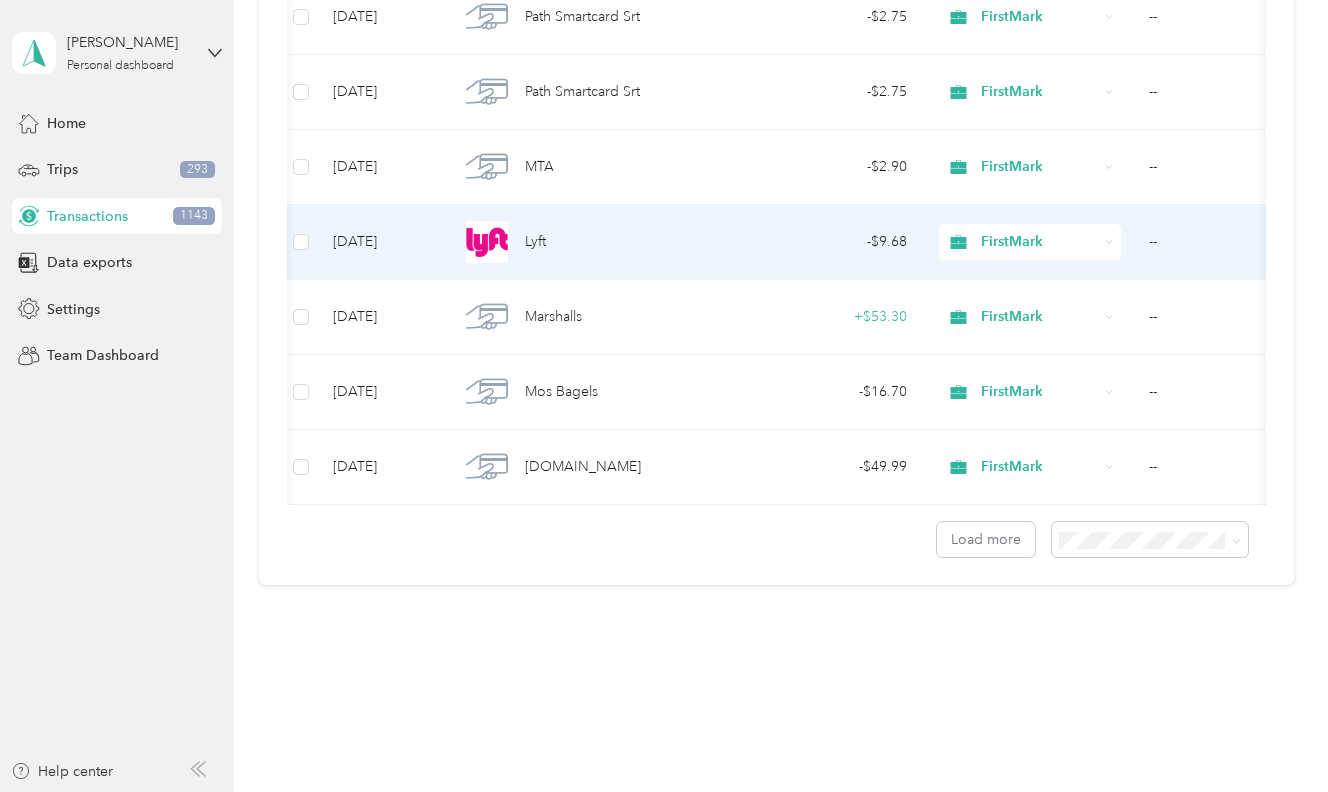 scroll, scrollTop: 19391, scrollLeft: 0, axis: vertical 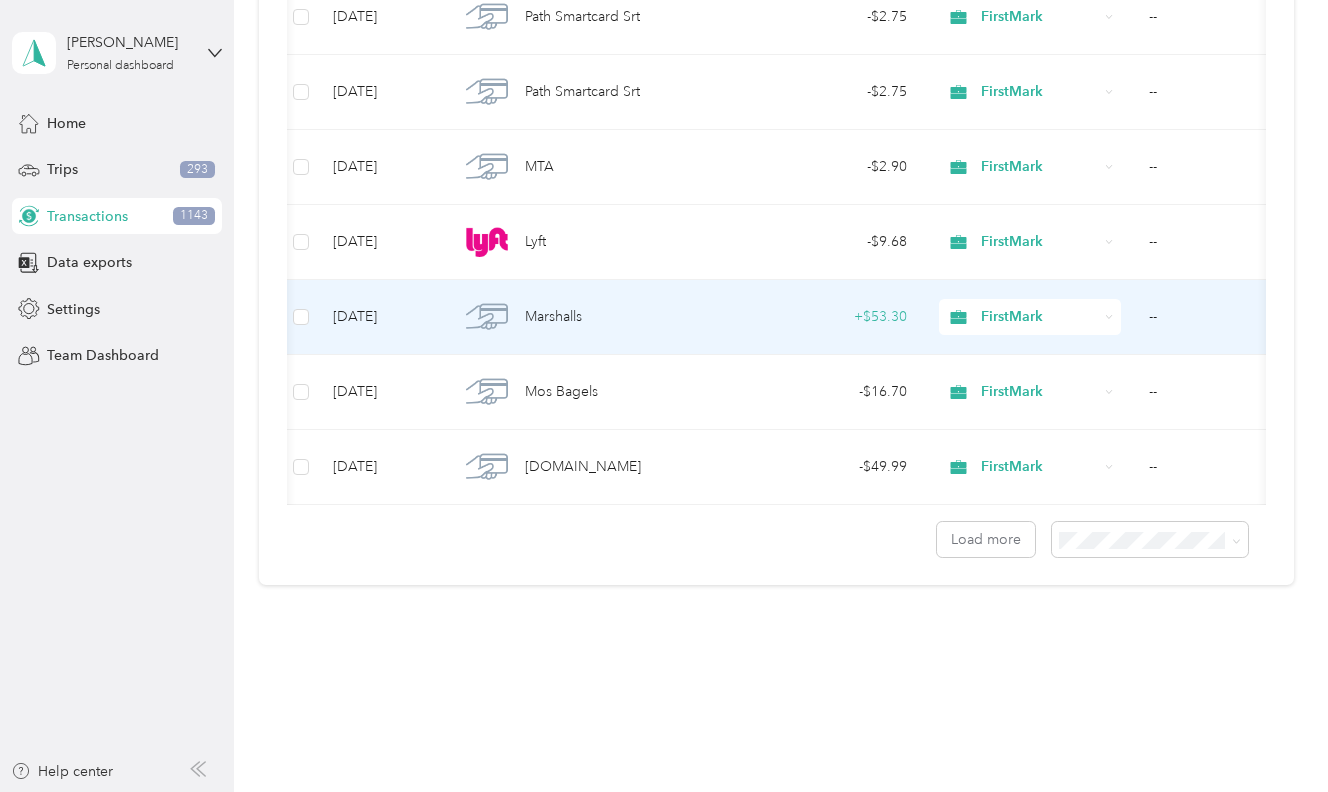 click 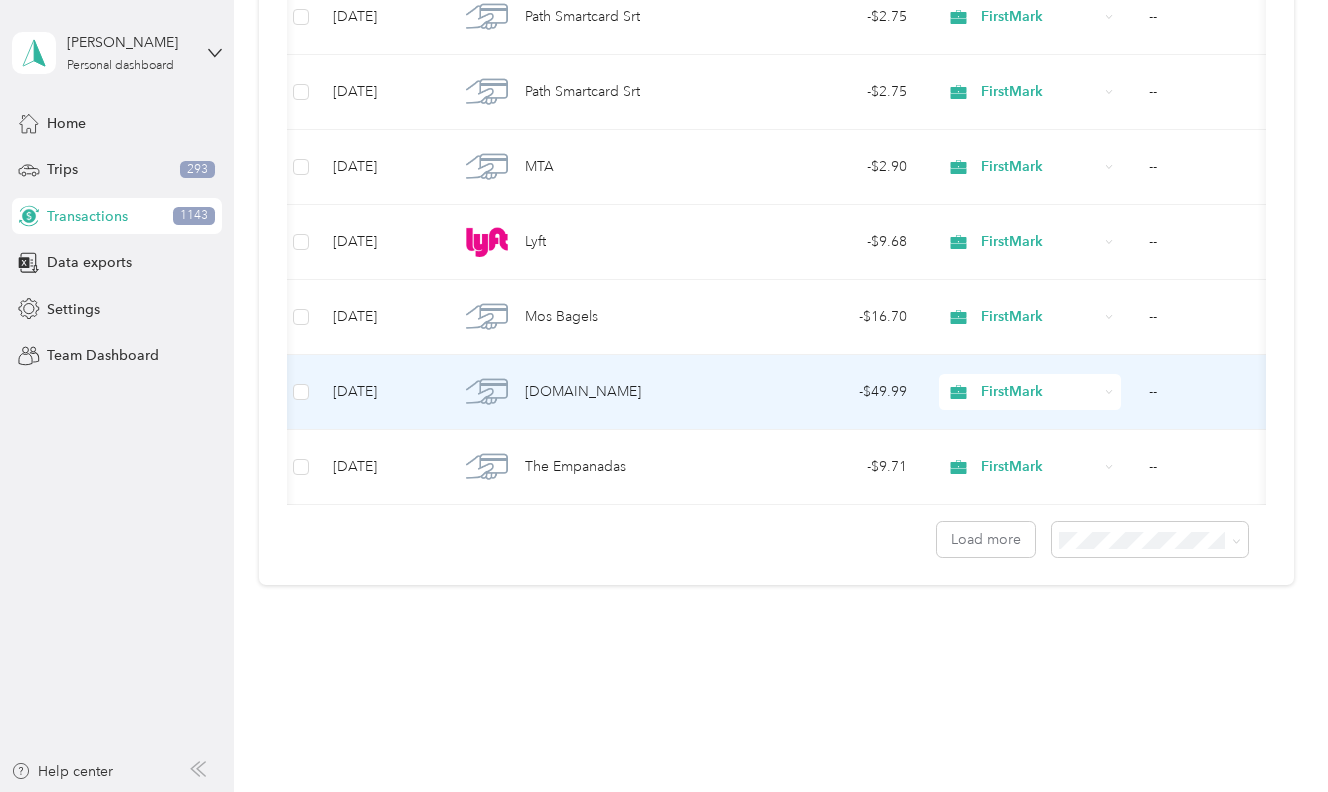scroll, scrollTop: 19884, scrollLeft: 0, axis: vertical 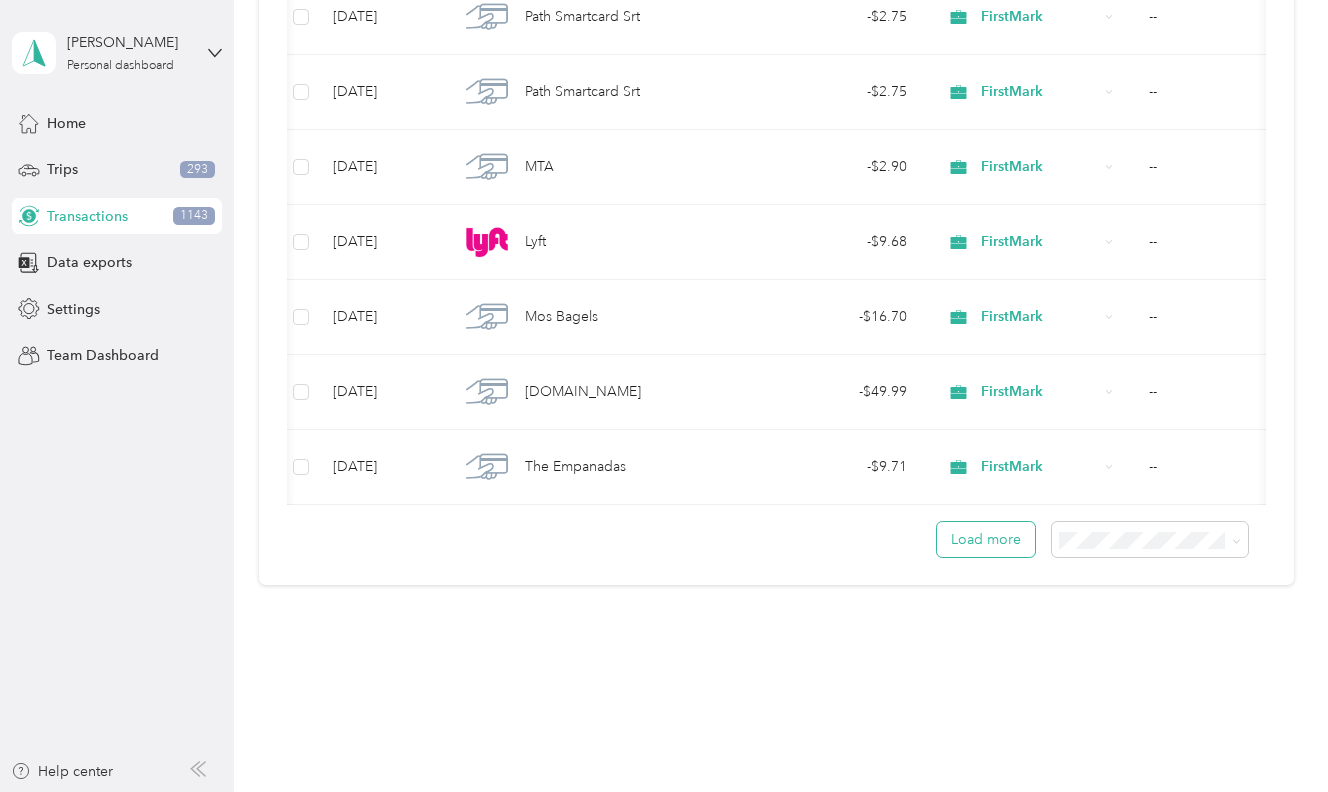 click on "Load more" at bounding box center (986, 539) 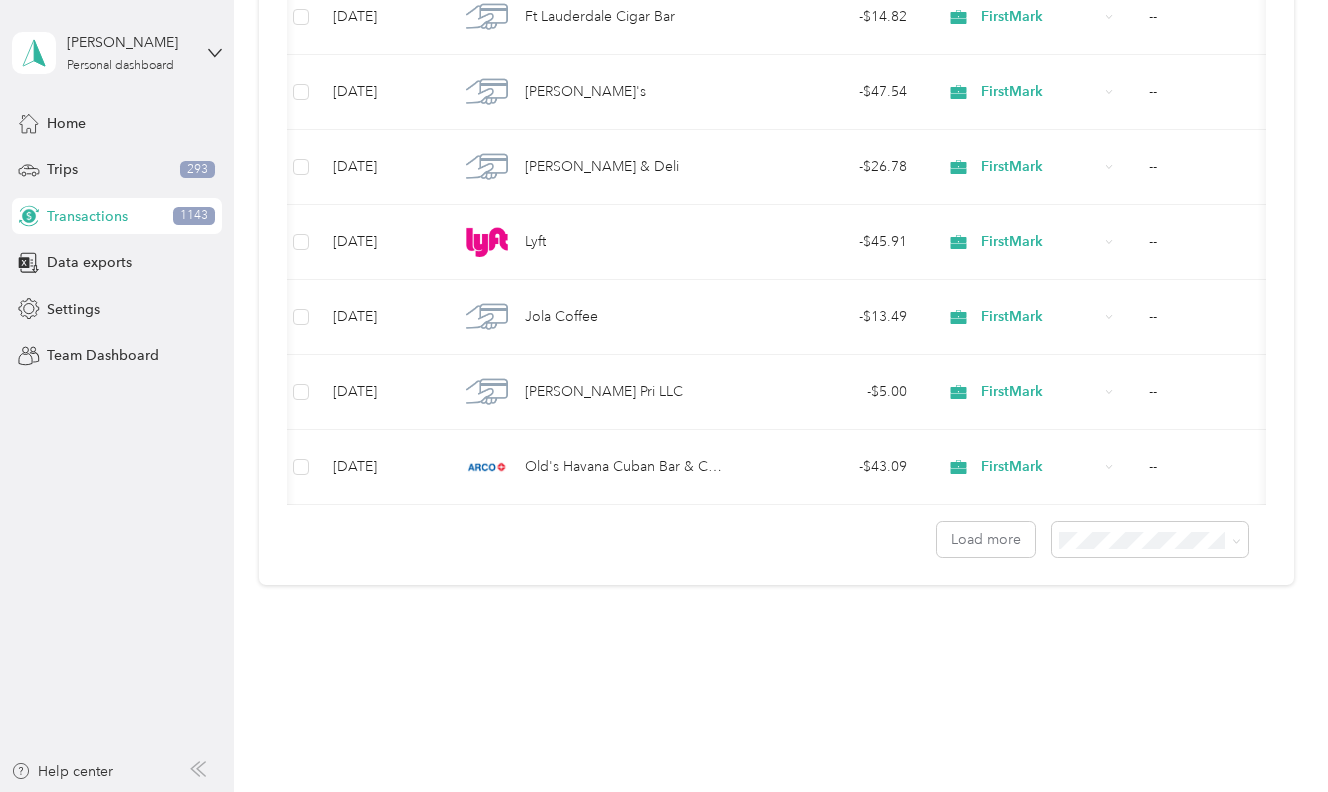 scroll, scrollTop: 33966, scrollLeft: 0, axis: vertical 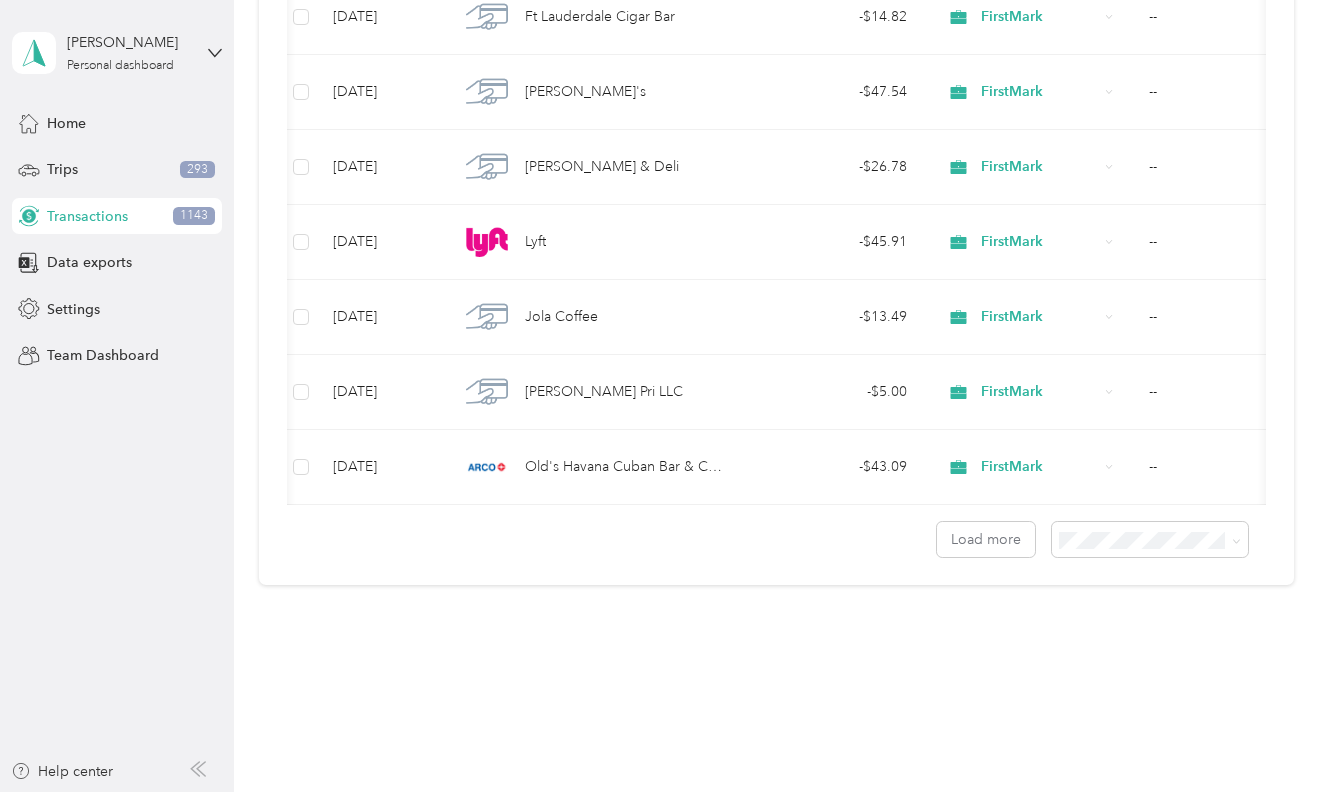 drag, startPoint x: 1286, startPoint y: 336, endPoint x: 1303, endPoint y: 283, distance: 55.65968 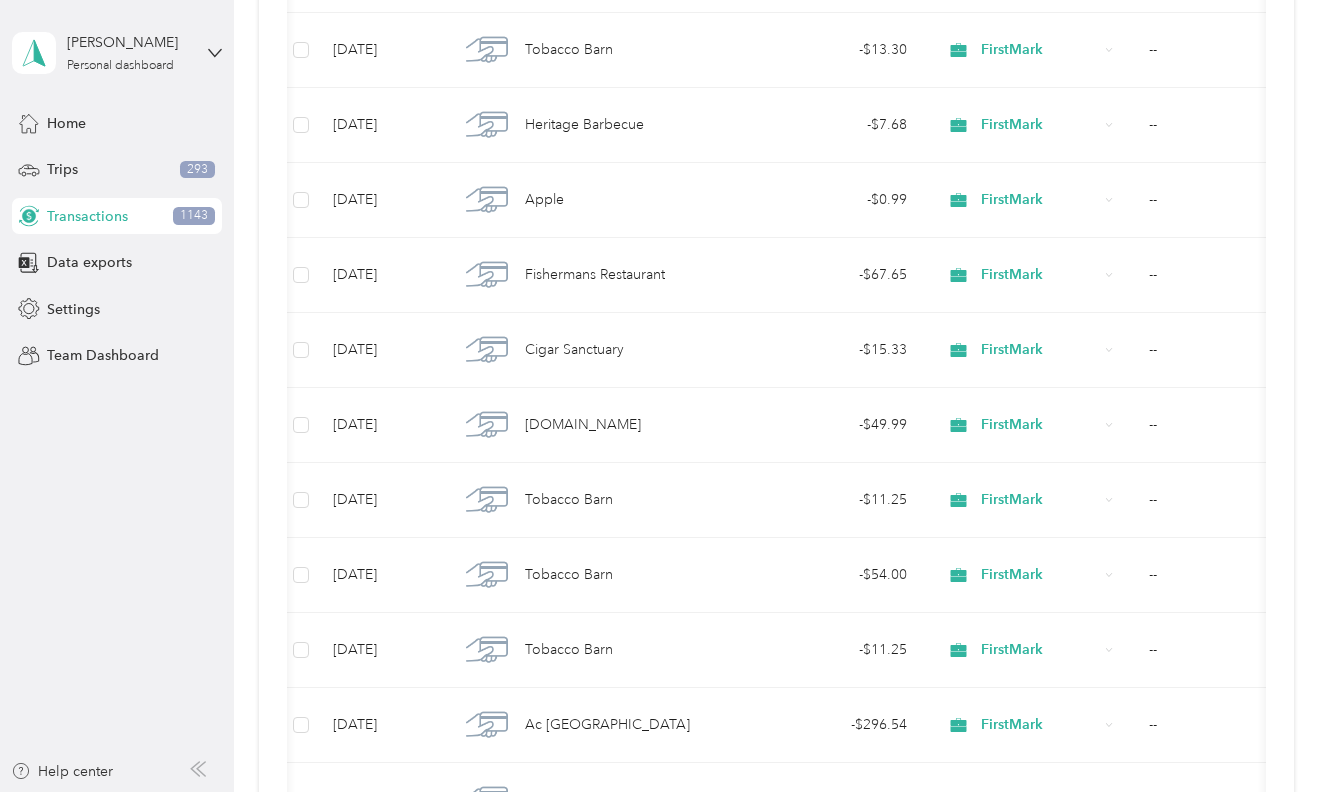 scroll, scrollTop: 11587, scrollLeft: 0, axis: vertical 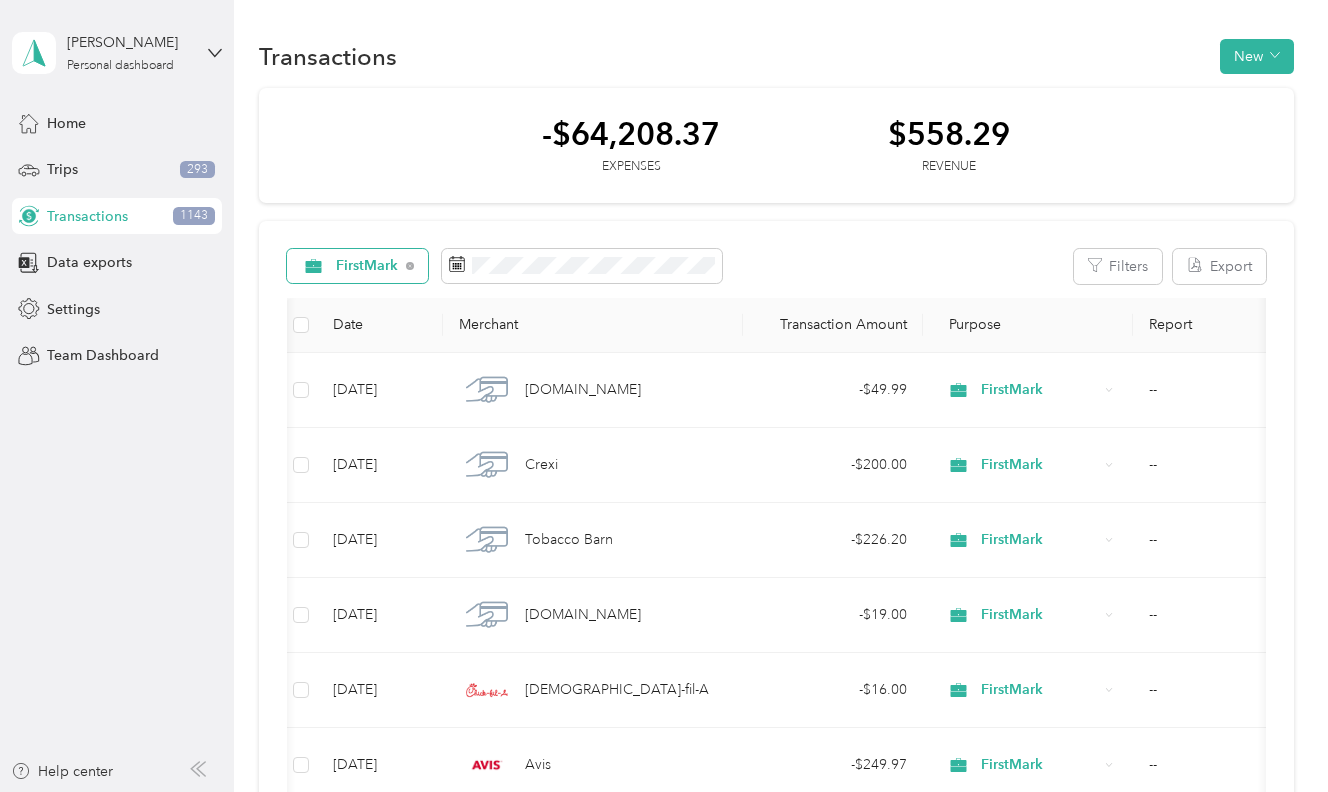 click on "FirstMark" at bounding box center [367, 266] 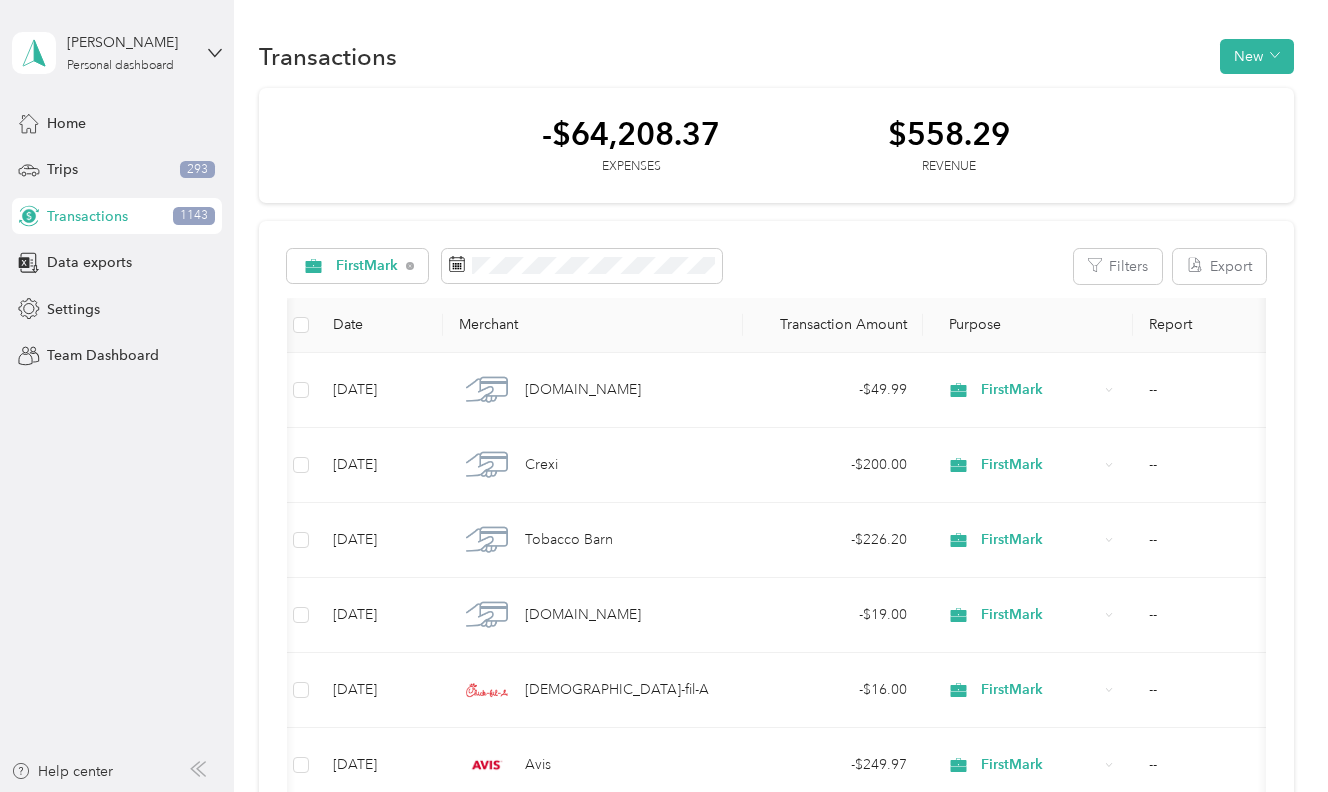 click on "Cabi" at bounding box center [362, 540] 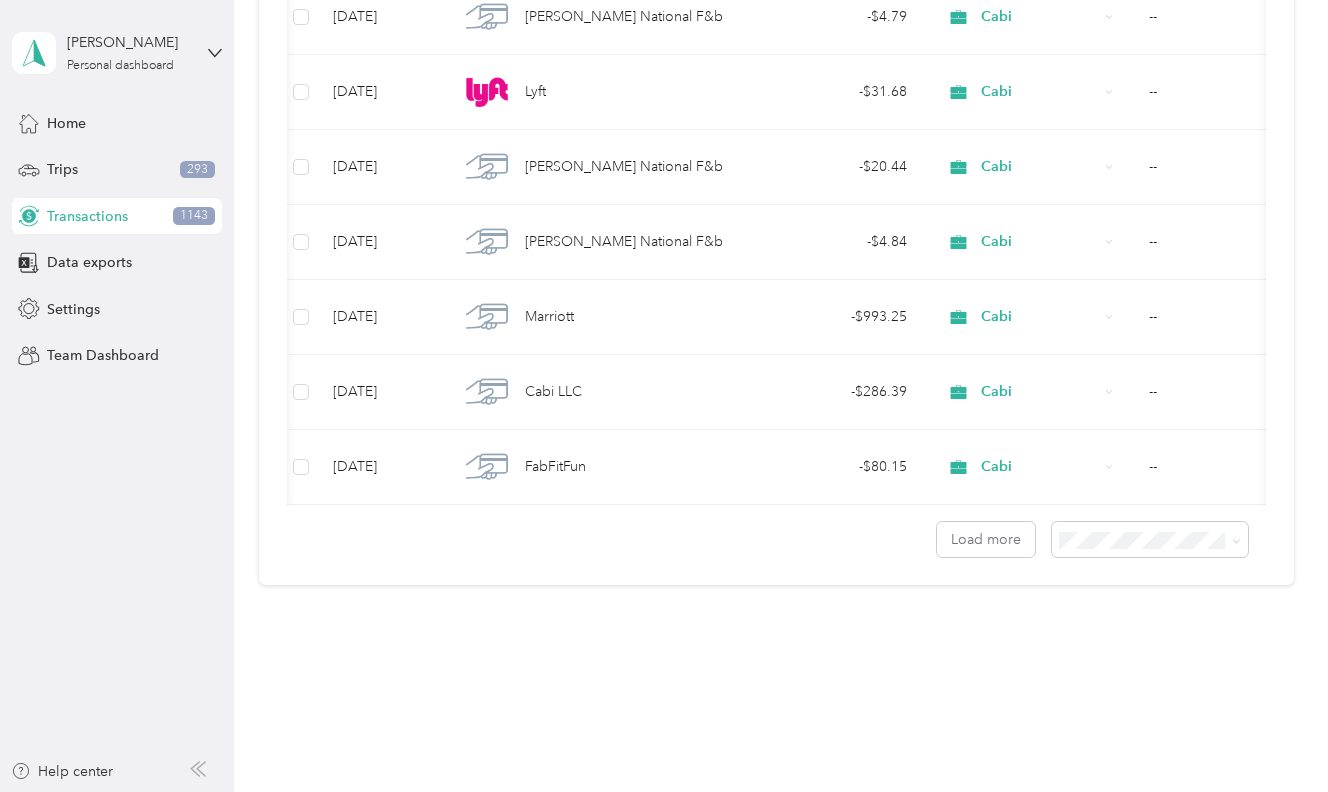 scroll, scrollTop: 8829, scrollLeft: 0, axis: vertical 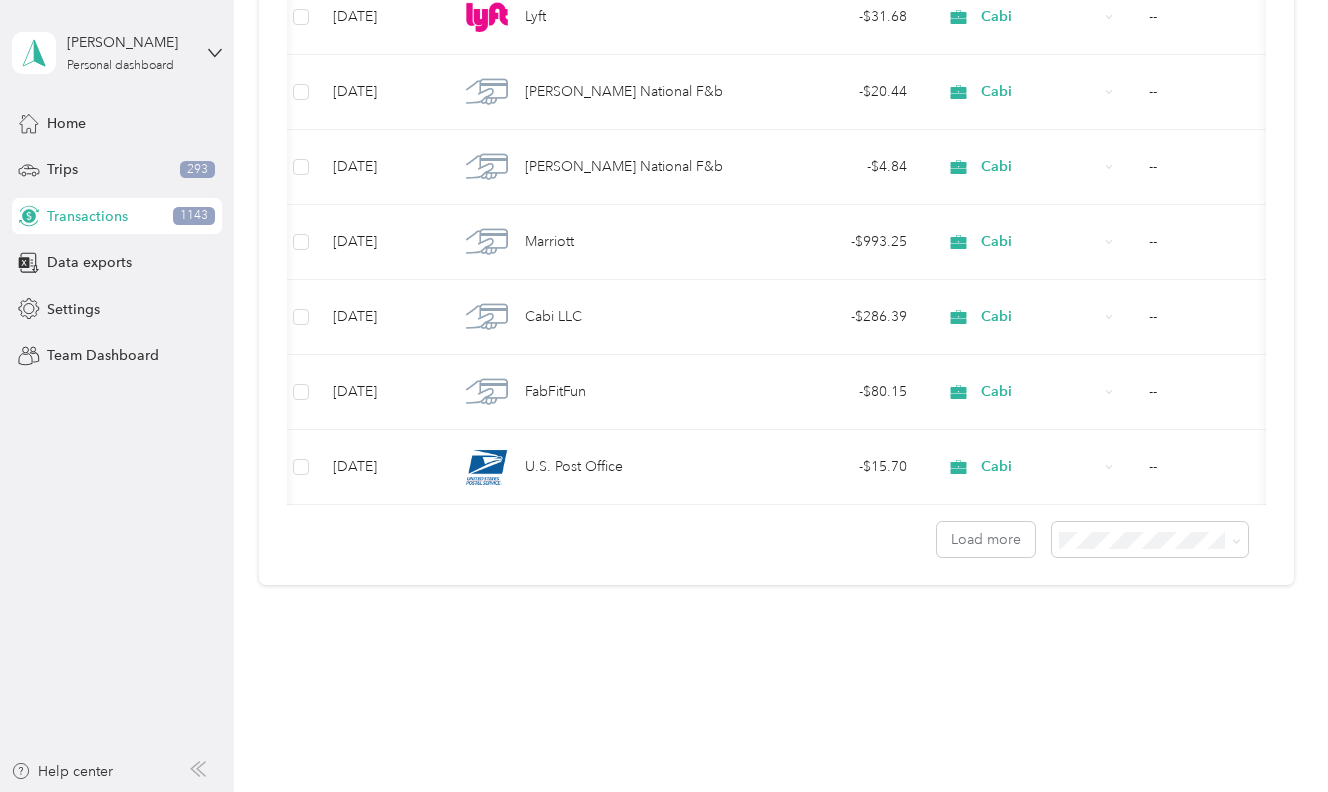click on "Cabi" at bounding box center (1039, -3127) 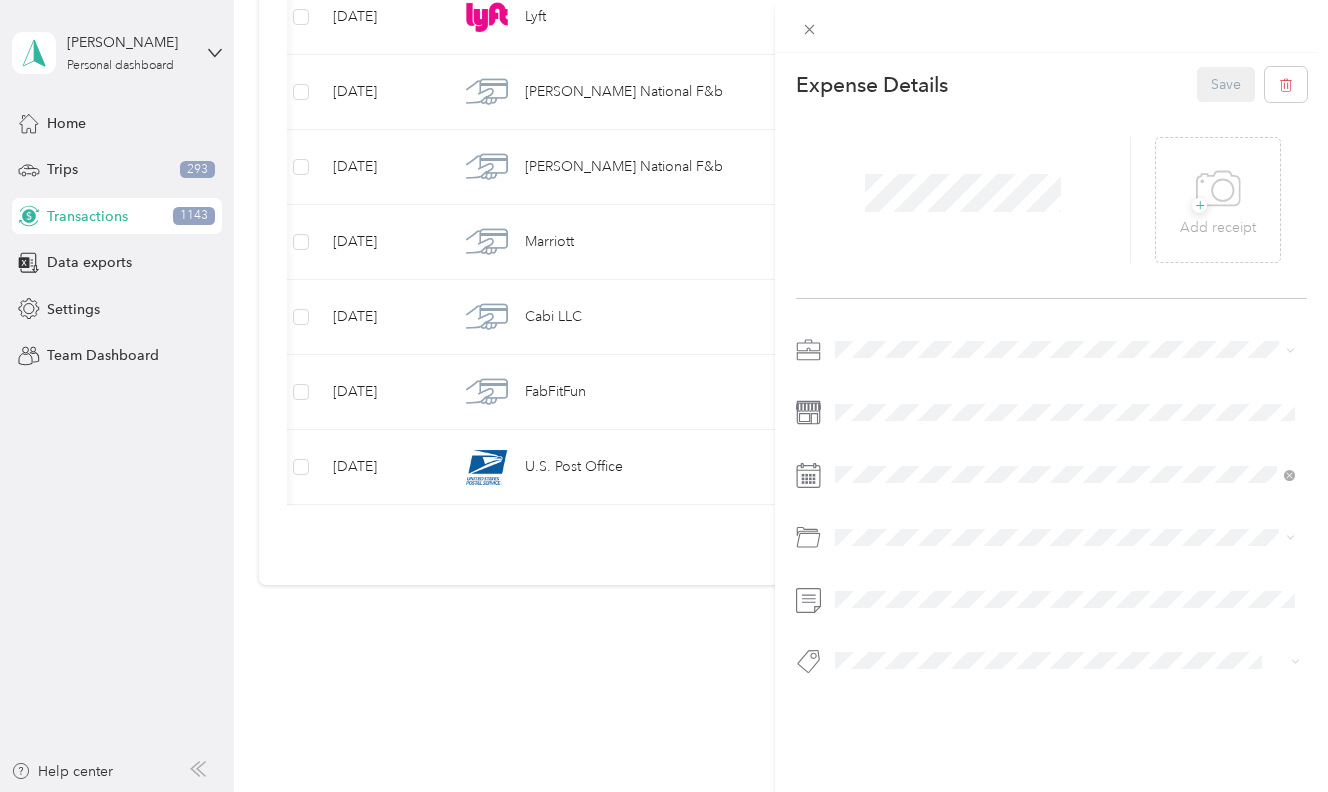 click on "This  expense  cannot be edited because it is either under review, approved, or paid. Contact your Team Manager to edit it.  Expense Details Save + Add receipt" at bounding box center [664, 396] 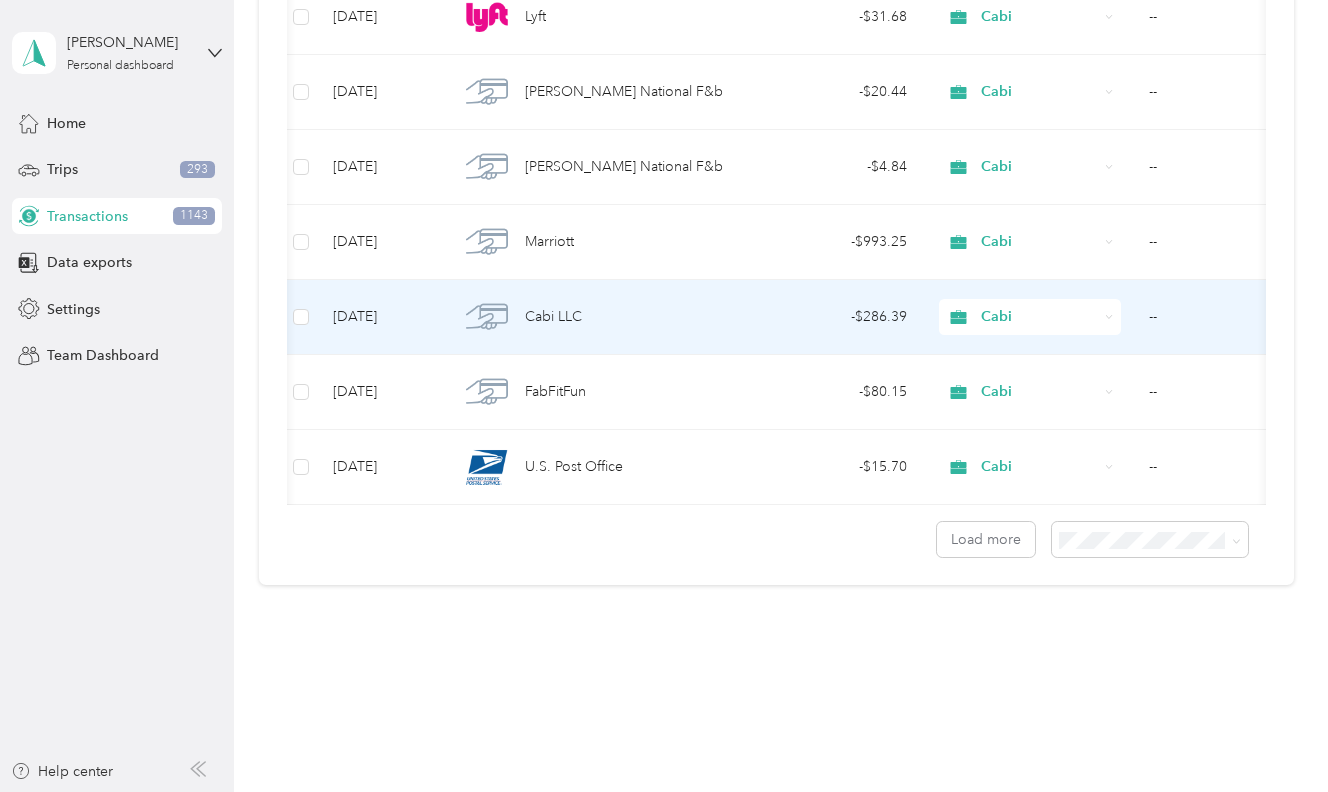 scroll, scrollTop: 19680, scrollLeft: 0, axis: vertical 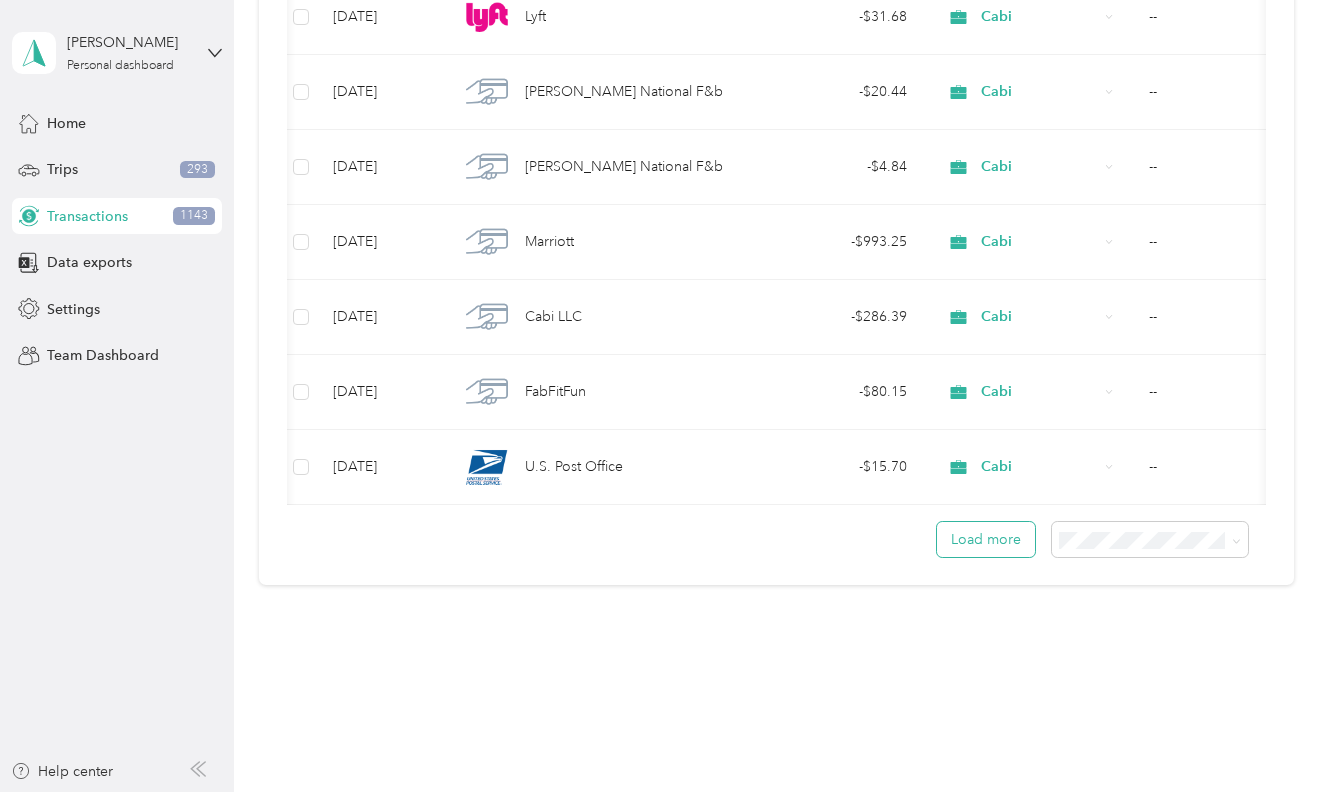 click on "Load more" at bounding box center (986, 539) 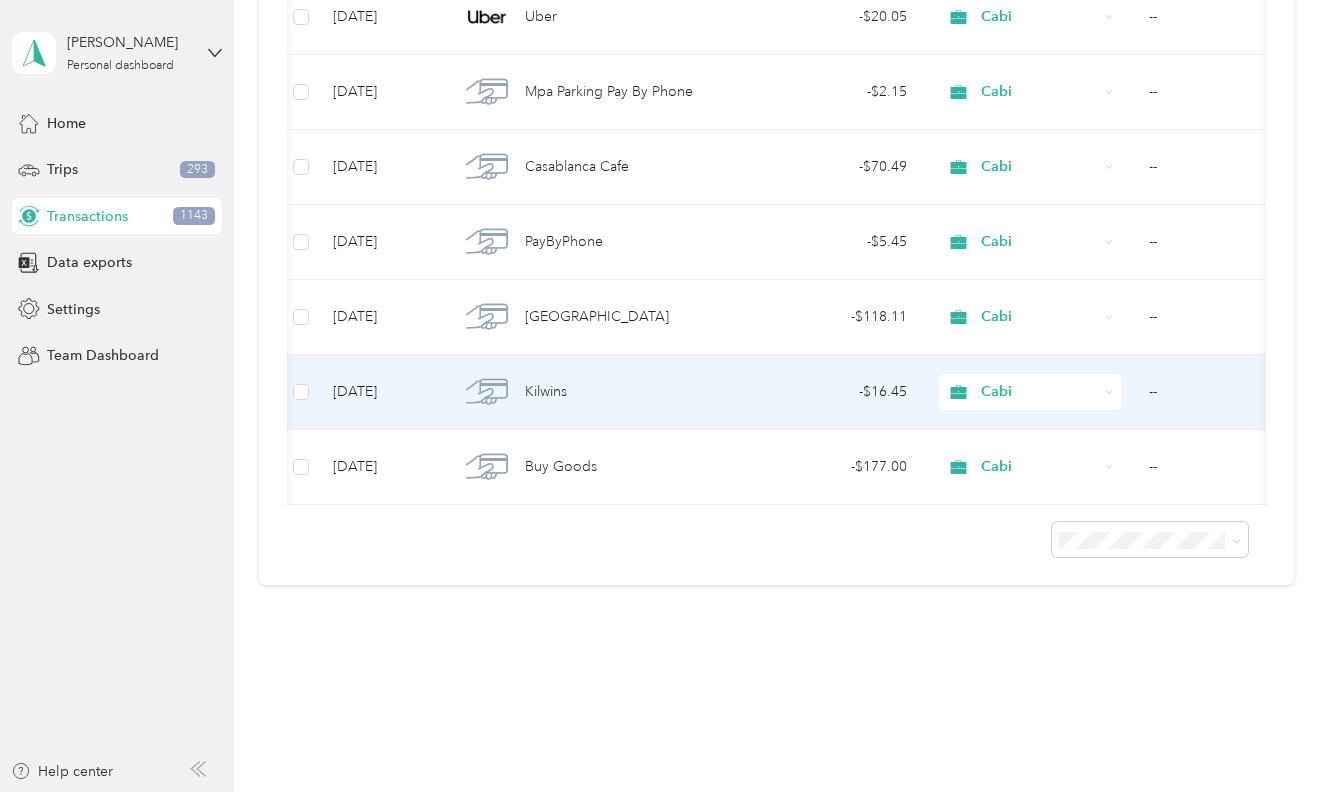 scroll, scrollTop: 32421, scrollLeft: 0, axis: vertical 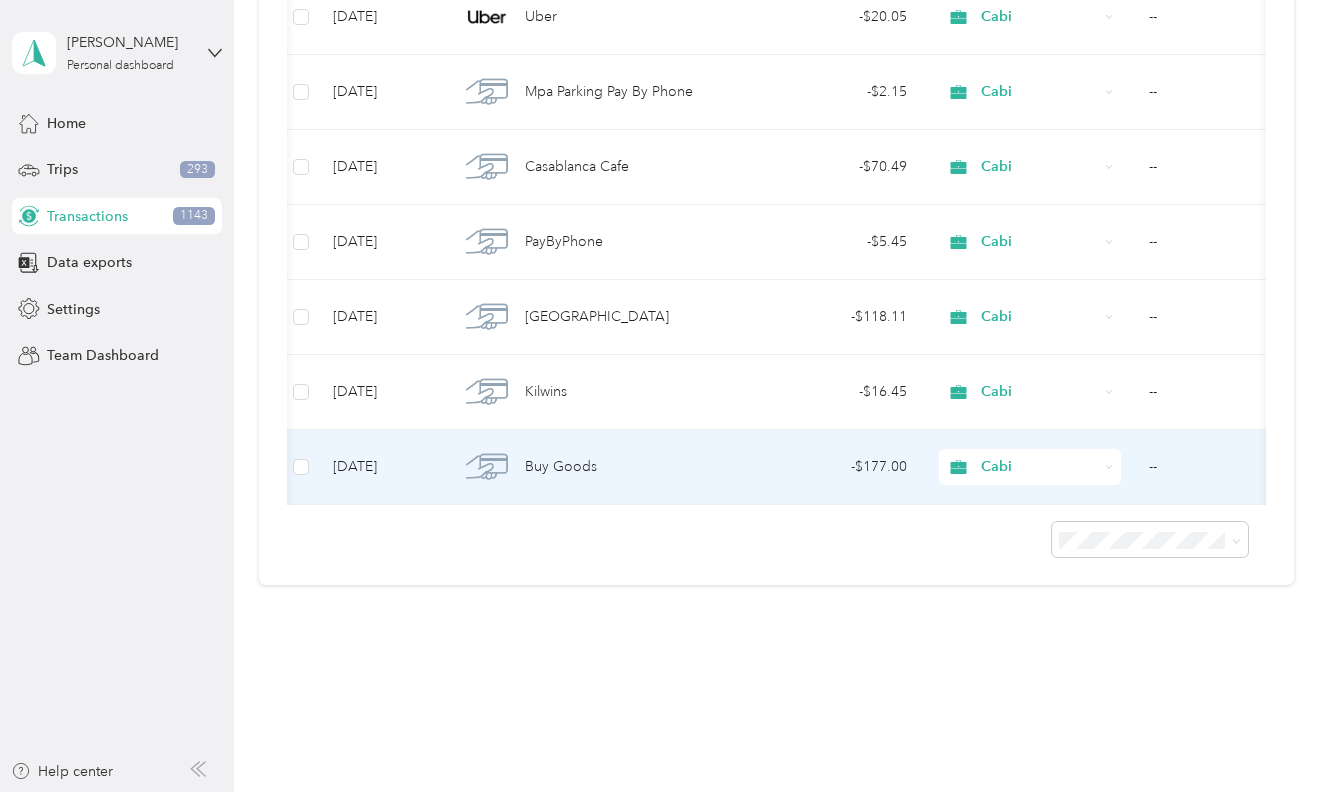 click on "Buy Goods" at bounding box center [561, 467] 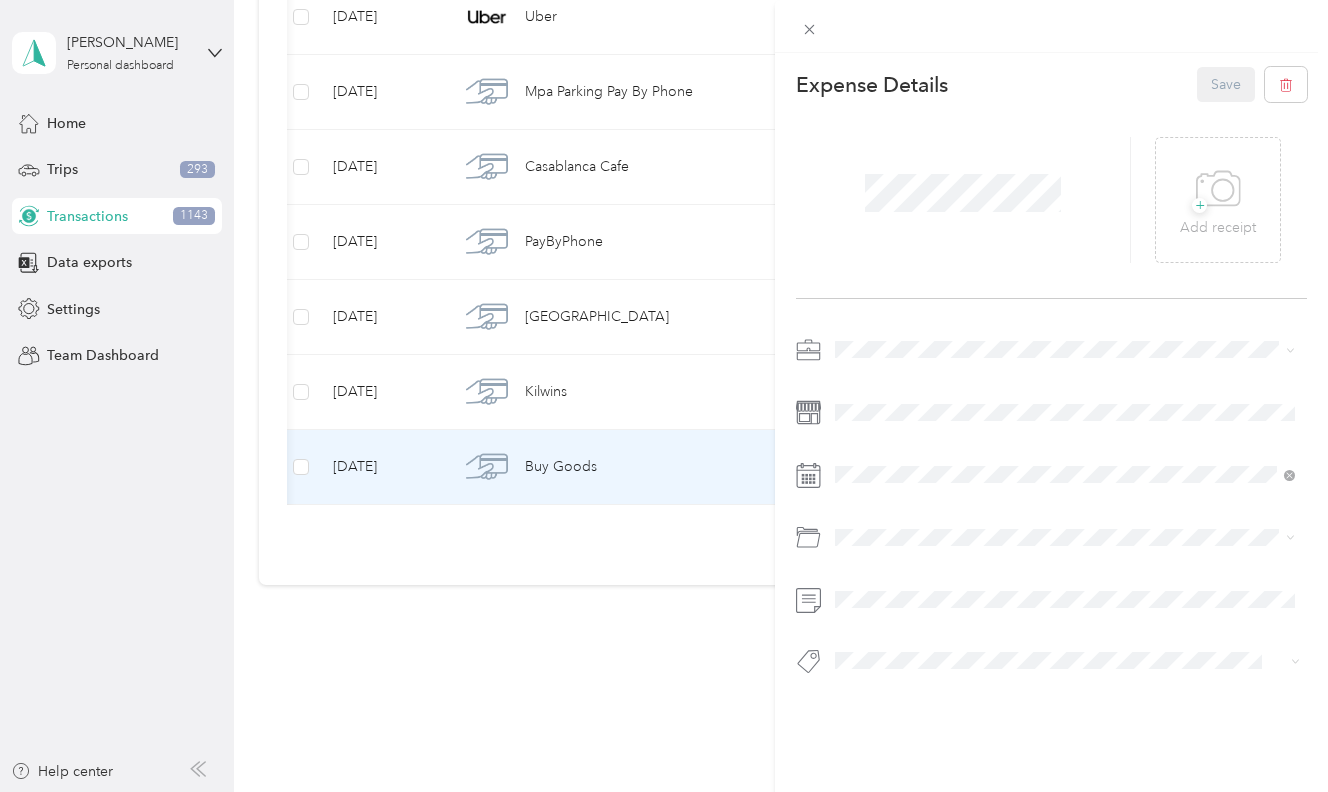 click on "This  expense  cannot be edited because it is either under review, approved, or paid. Contact your Team Manager to edit it.  Expense Details Save + Add receipt" at bounding box center (664, 396) 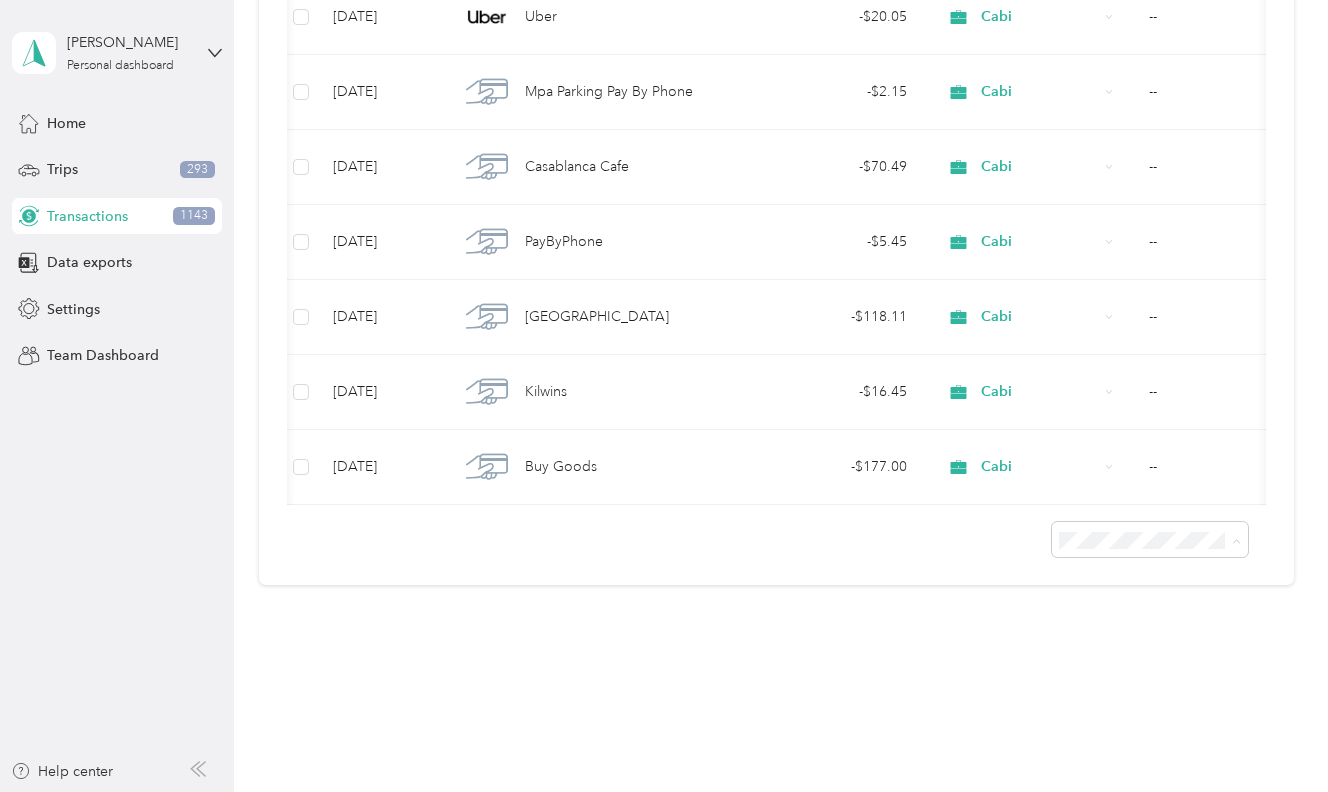 click on "100 per load" at bounding box center [1155, 647] 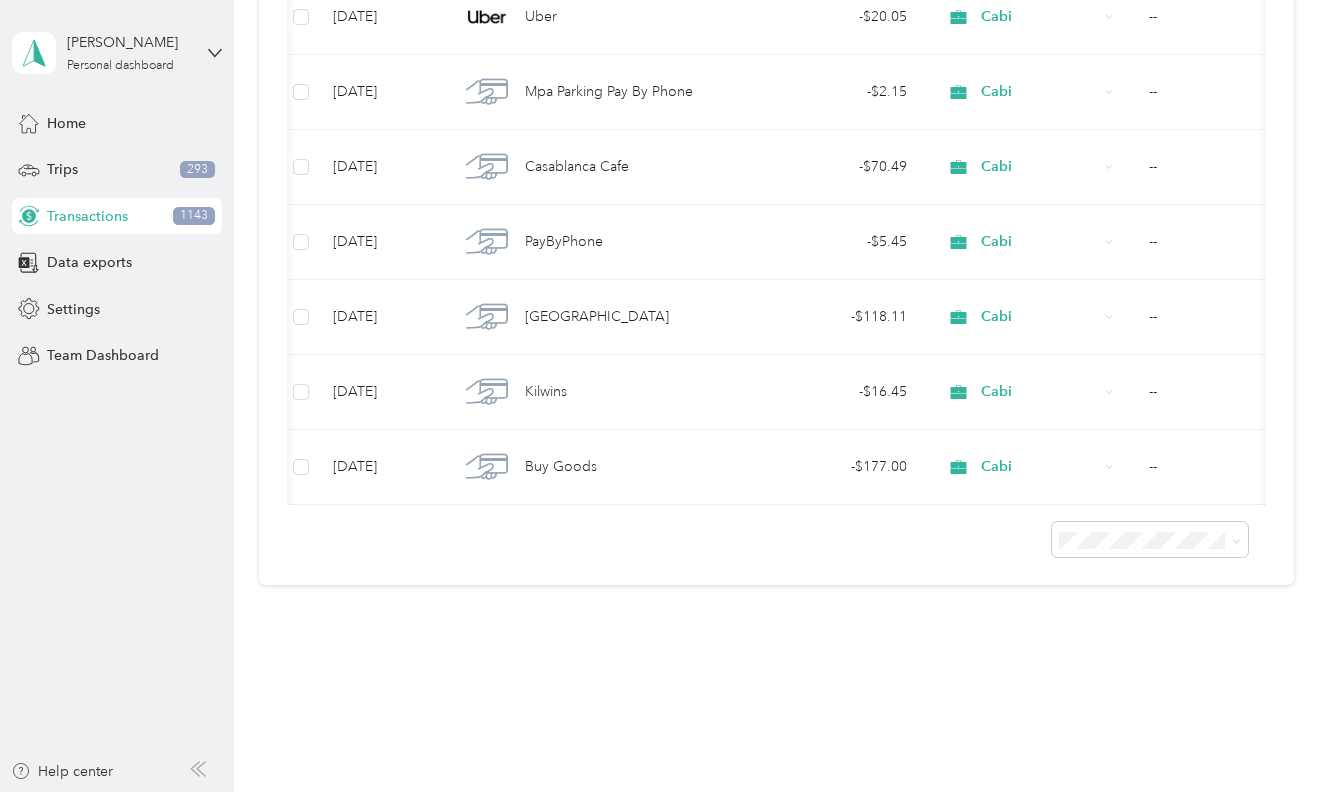 click at bounding box center (776, 531) 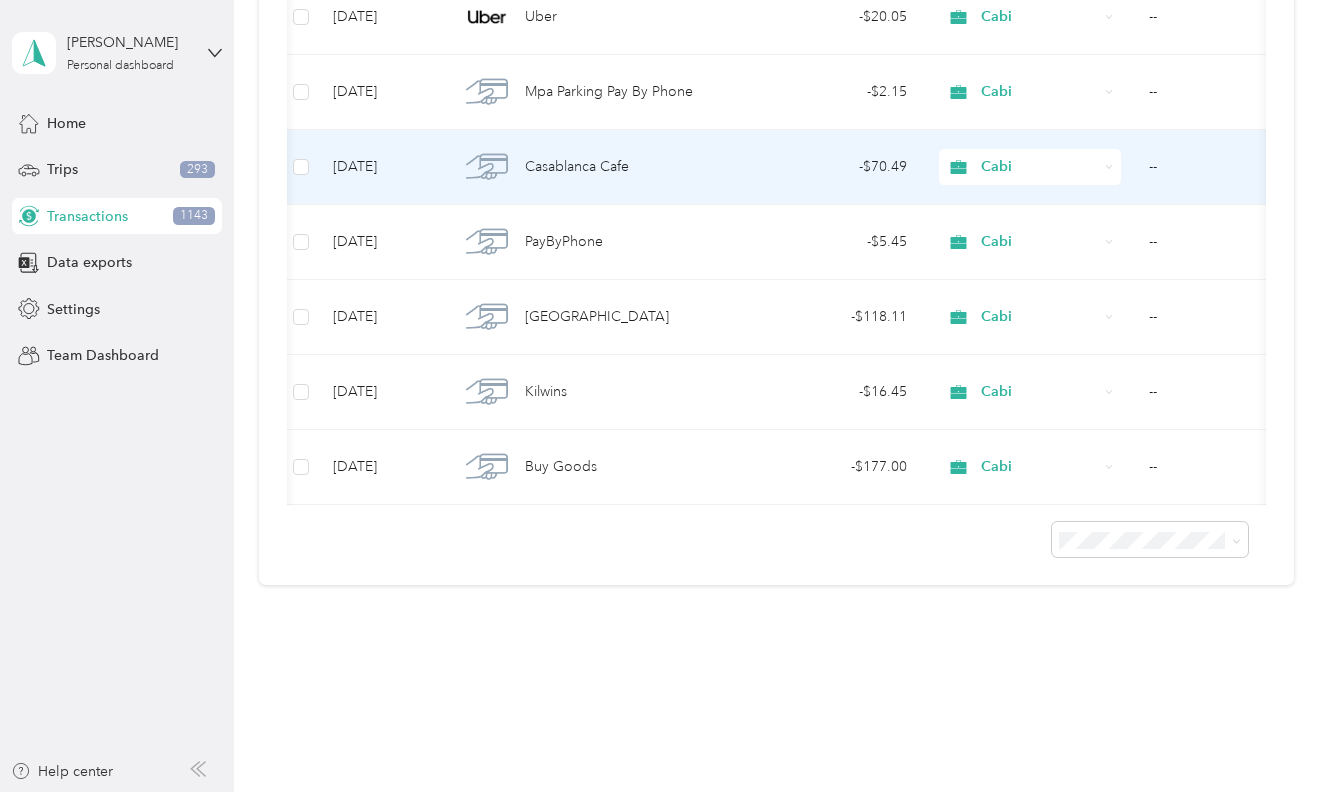 scroll, scrollTop: 29122, scrollLeft: 0, axis: vertical 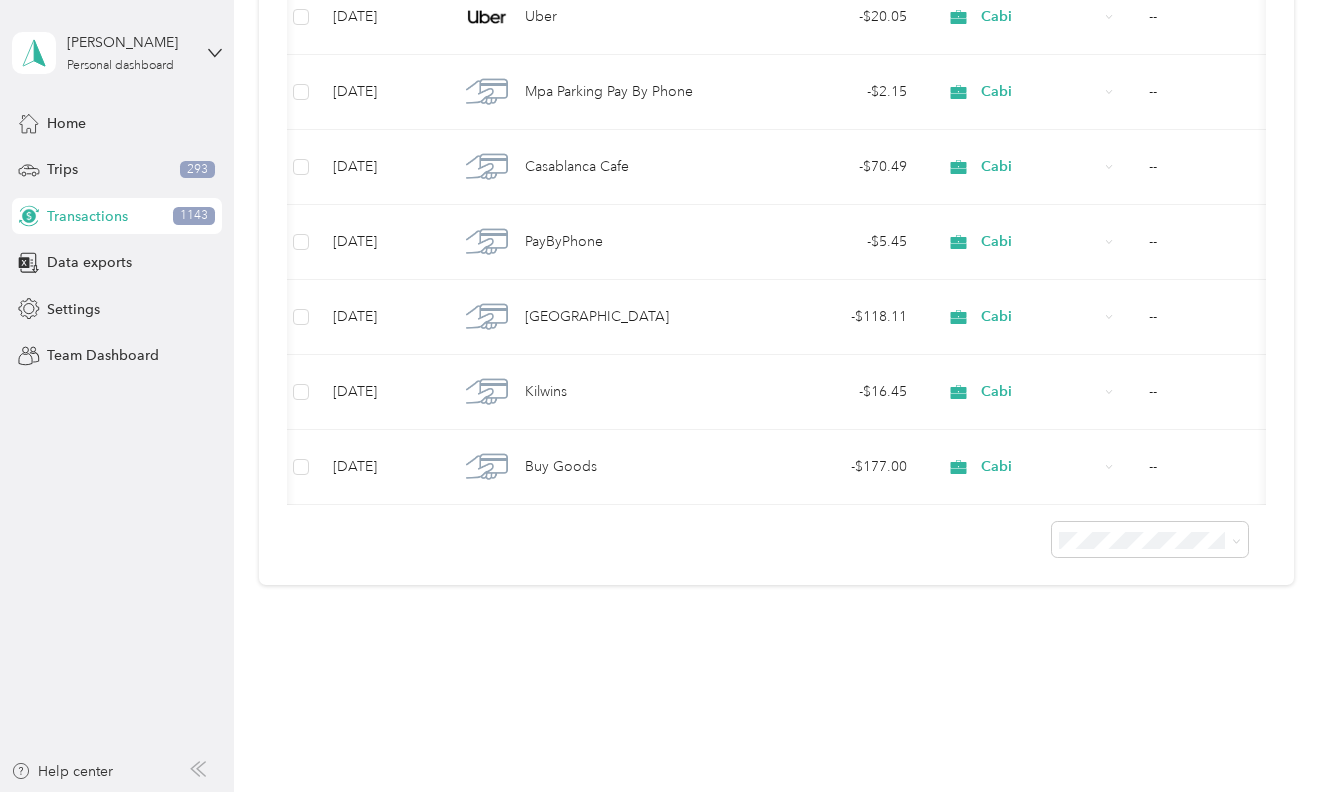 click on "Transactions New -$14,036.84 Expenses $1,691.49 Revenue Cabi Filters Export Date Merchant Transaction Amount Purpose Report             [DATE] Lily Nails -  $115.00 Cabi -- [DATE] Costco -  $90.58 Cabi -- [DATE] Cabi LLC -  $59.96 Cabi -- [DATE] Cabi LLC -  $51.10 Cabi -- [DATE] U.S. Post Office -  $38.60 Cabi -- [DATE] Costco -  $101.82 Cabi -- [DATE] Cabi LLC -  $311.93 Cabi -- [DATE] Amazon -  $19.37 Cabi -- [DATE] Lily Nails -  $90.00 Cabi -- [DATE] Cabi LLC -  $57.00 Cabi -- [DATE] Pavilions -  $150.75 Cabi -- [DATE] Cabi LLC -  $158.00 Cabi -- [DATE] Cabi LLC -  $126.00 Cabi -- [DATE] Cabi LLC -  $47.32 Cabi -- [DATE] Amazon -  $26.23 Cabi -- [DATE] CABI, LLC +  $250.00 Cabi -- [DATE] CABI, LLC +  $1,250.00 Cabi -- [DATE] Amazon -  $48.57 Cabi -- [DATE] Cabi LLC -  $1,250.00 Cabi -- [DATE] Cabi LLC -  $250.00 Cabi -- [DATE] Seasons -  $77.38 Cabi -- [DATE] [GEOGRAPHIC_DATA]" at bounding box center [776, -5687] 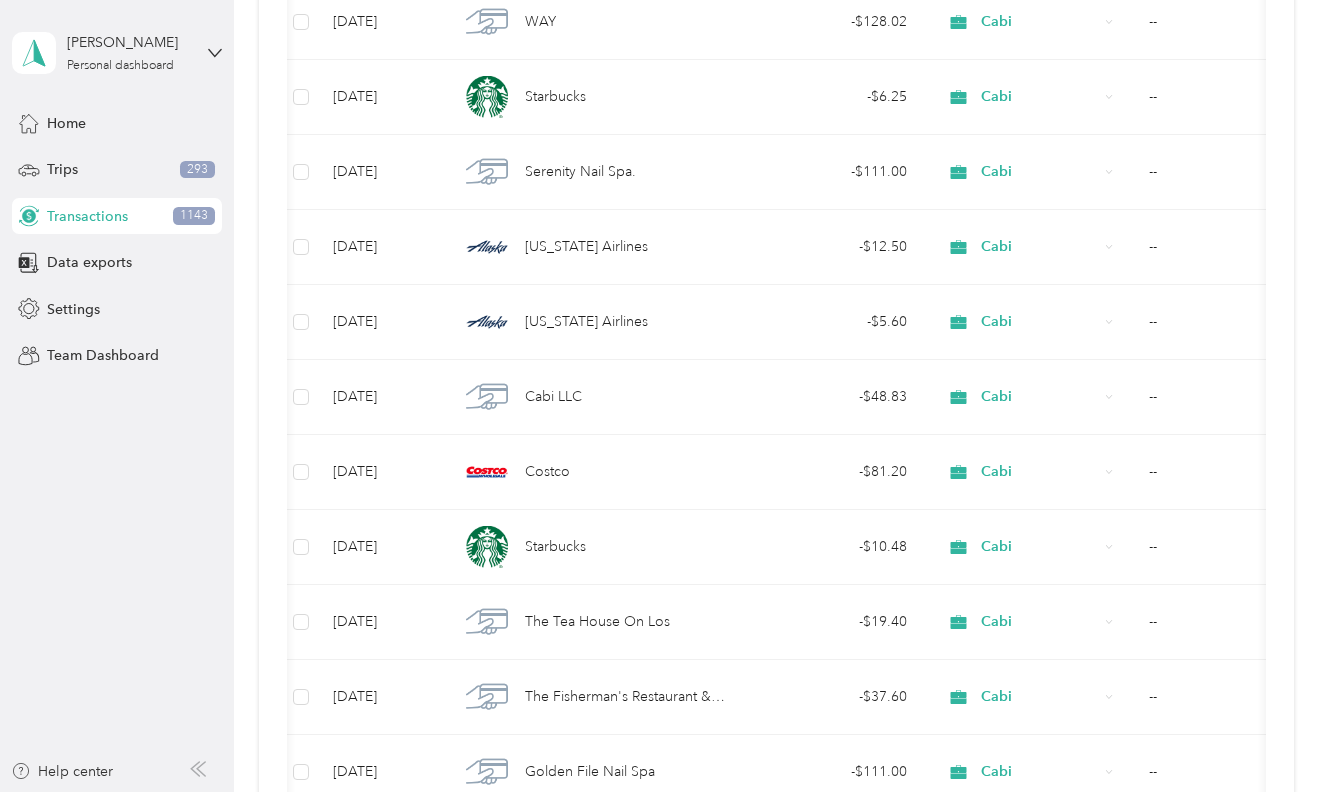 scroll, scrollTop: 5033, scrollLeft: 0, axis: vertical 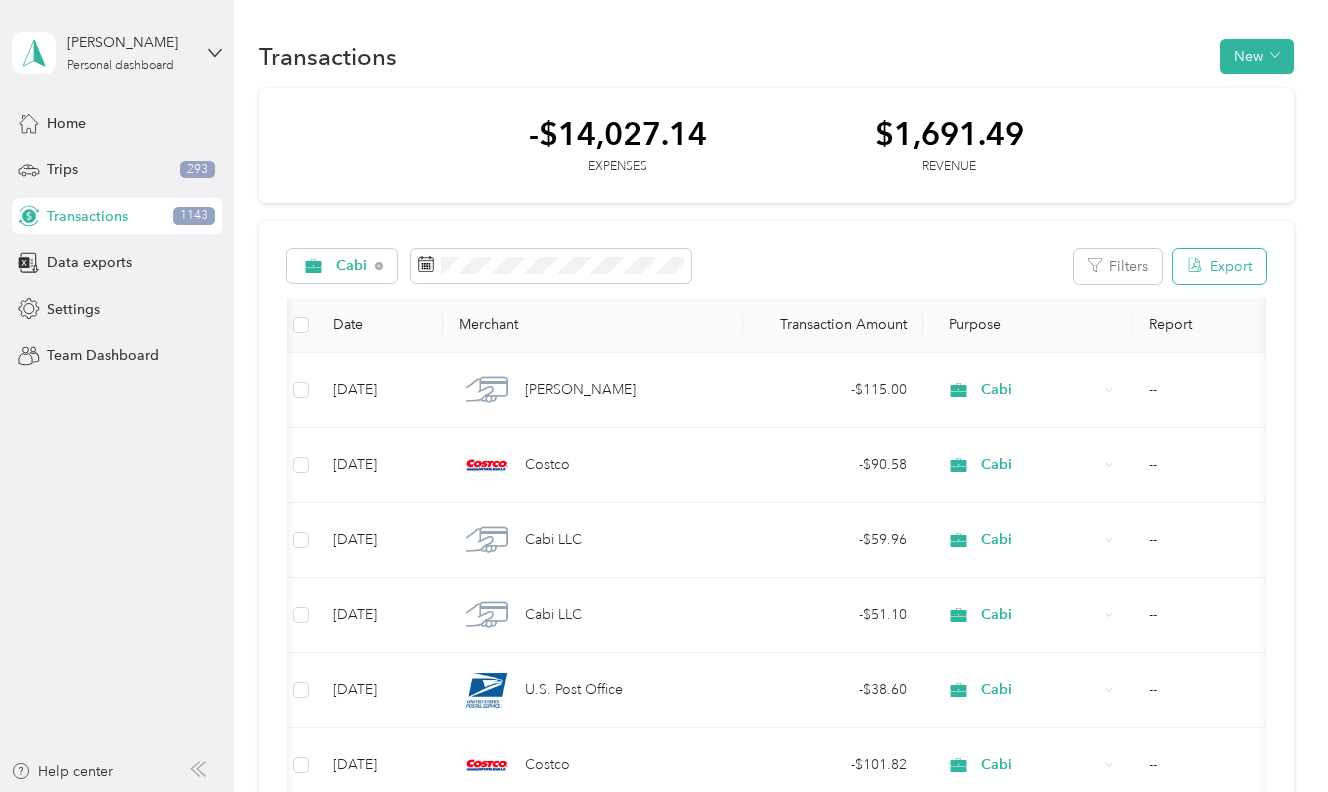 click on "Export" at bounding box center (1219, 266) 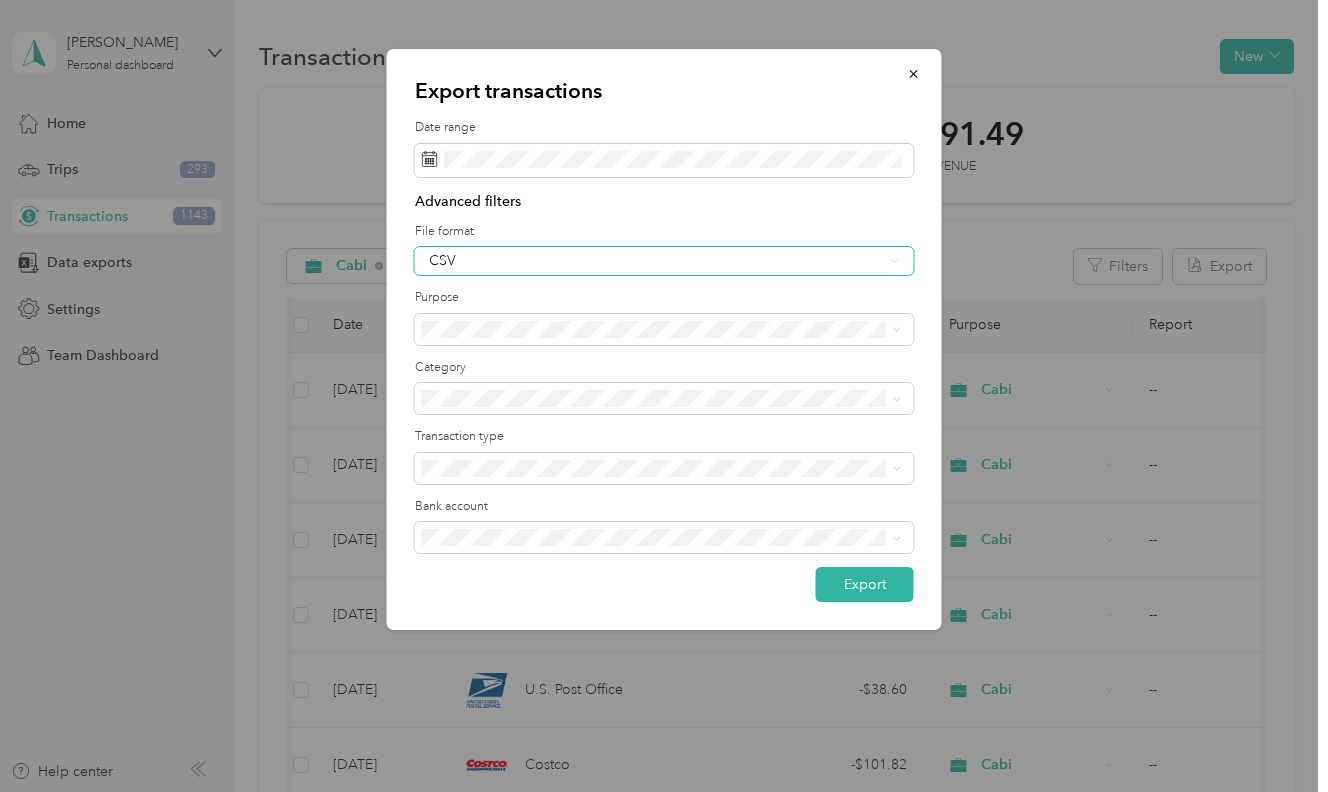 click on "CSV" at bounding box center (656, 261) 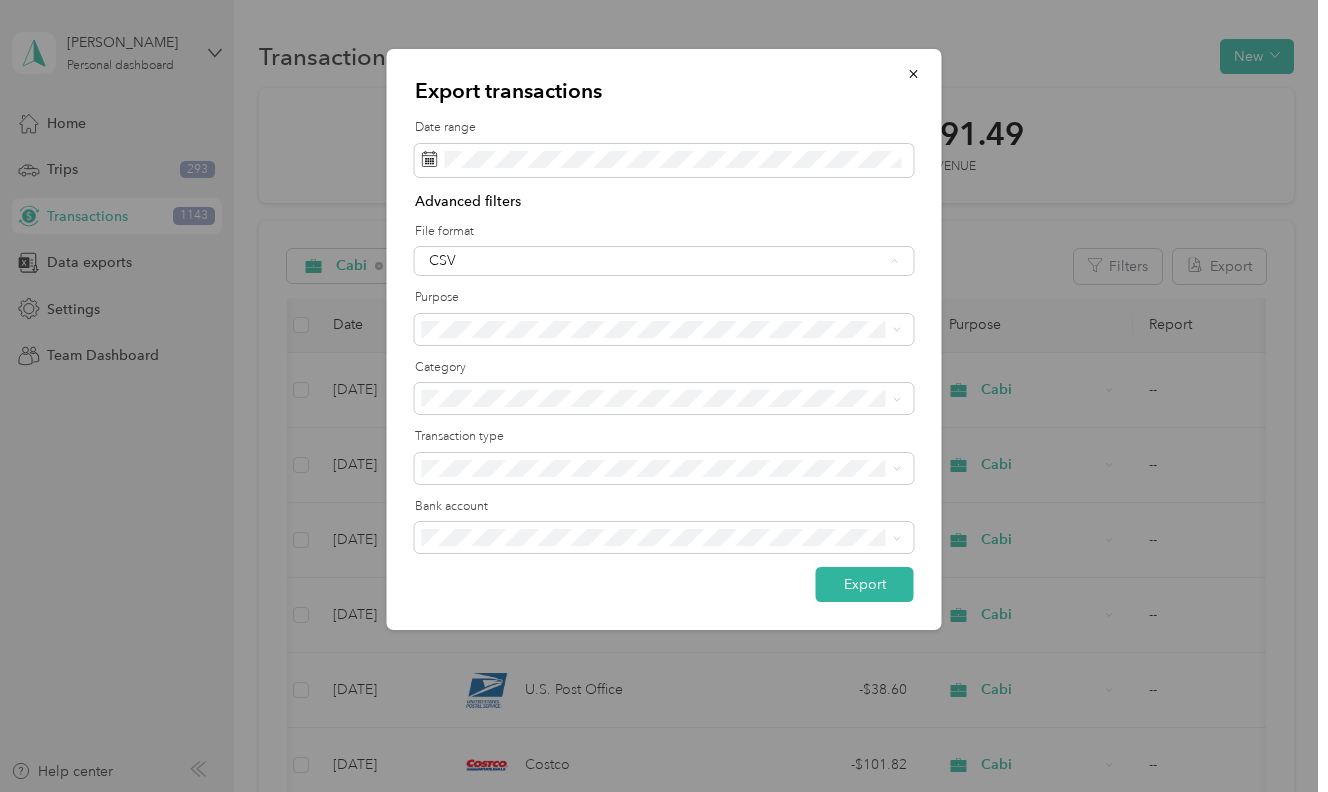 click on "Excel" at bounding box center (662, 467) 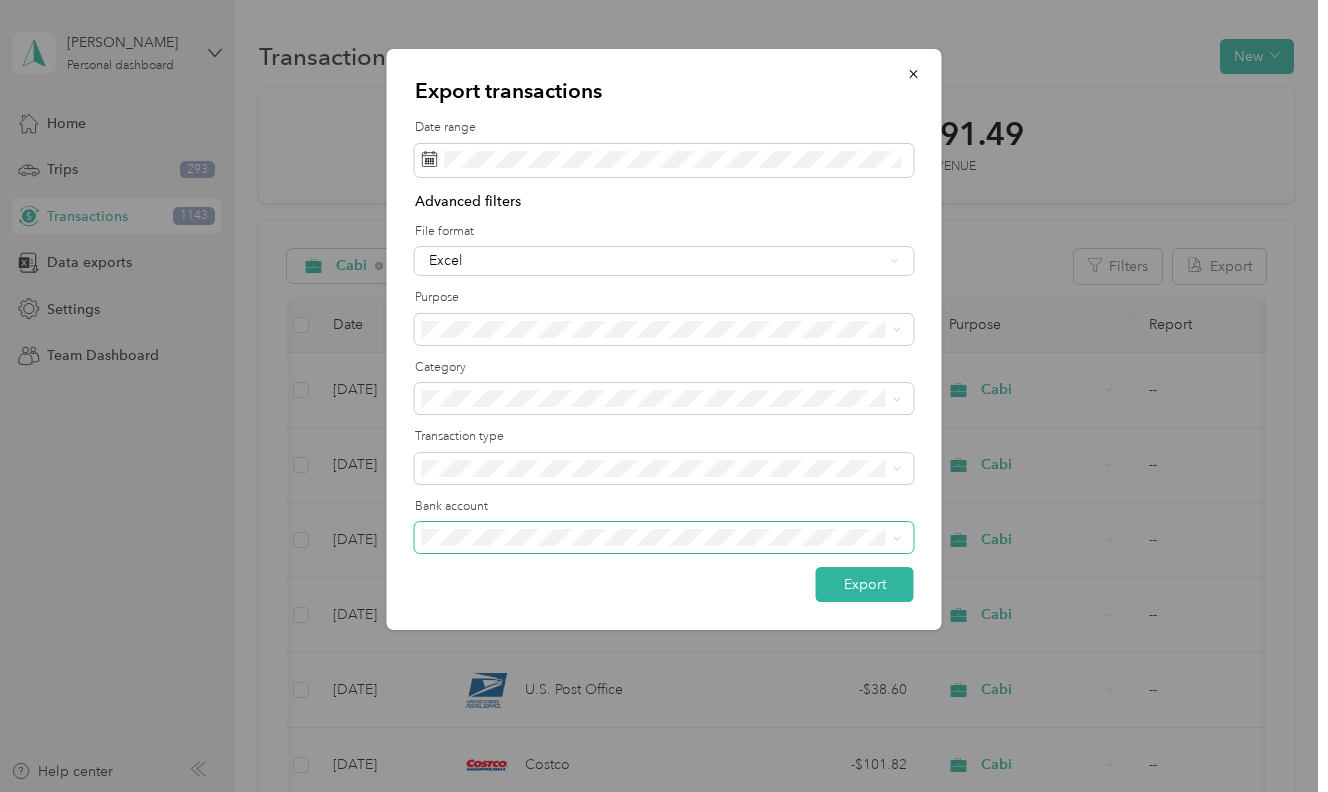 scroll, scrollTop: 488, scrollLeft: 0, axis: vertical 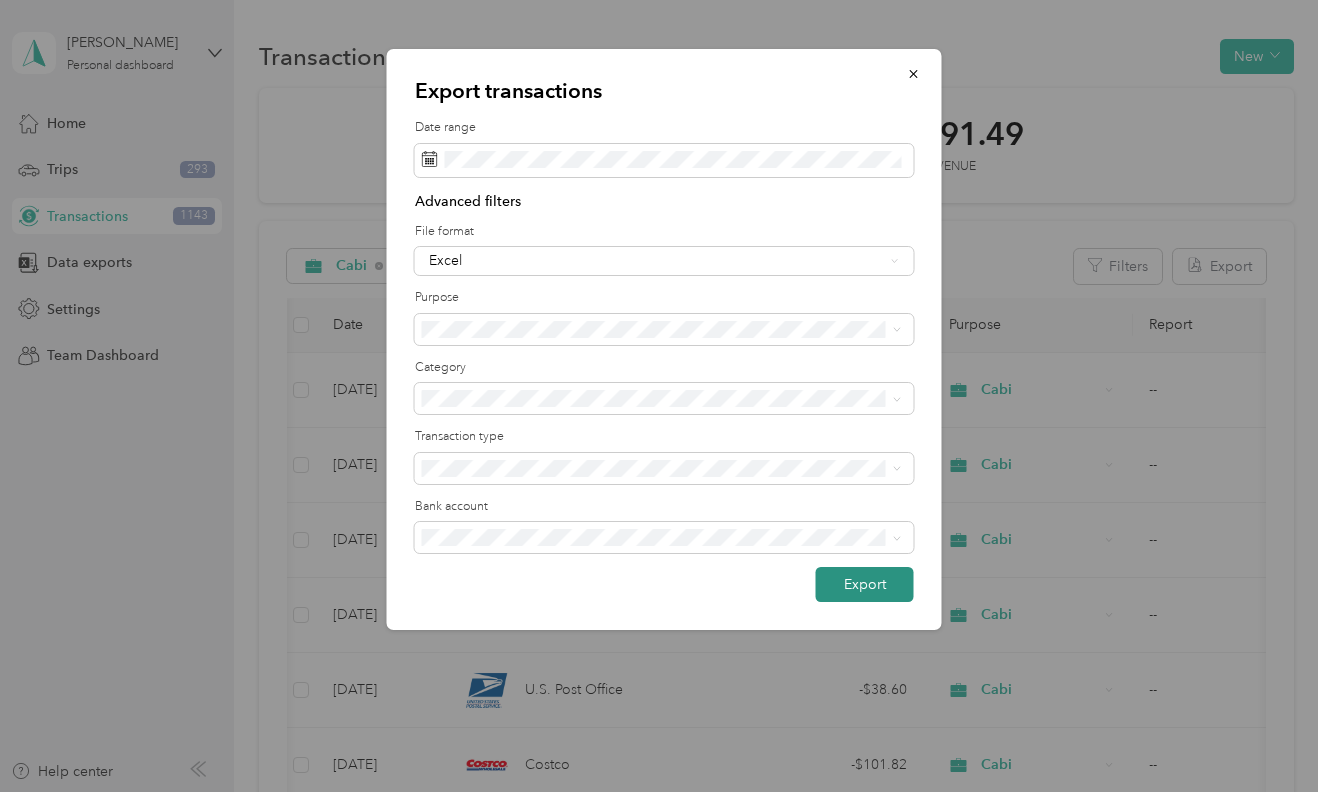 click on "Export" at bounding box center (865, 584) 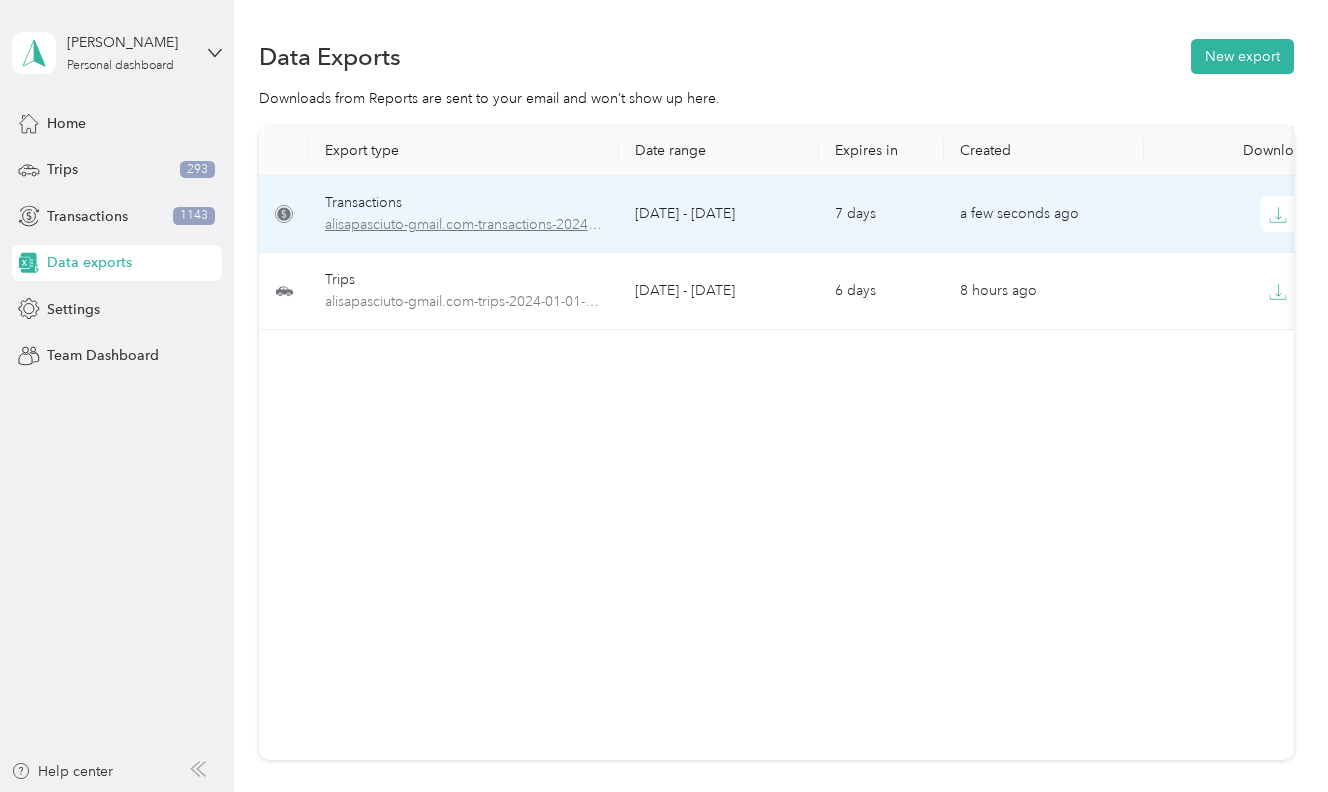 click on "alisapasciuto-gmail.com-transactions-2024-01-01-2024-12-31.xlsx" at bounding box center [464, 225] 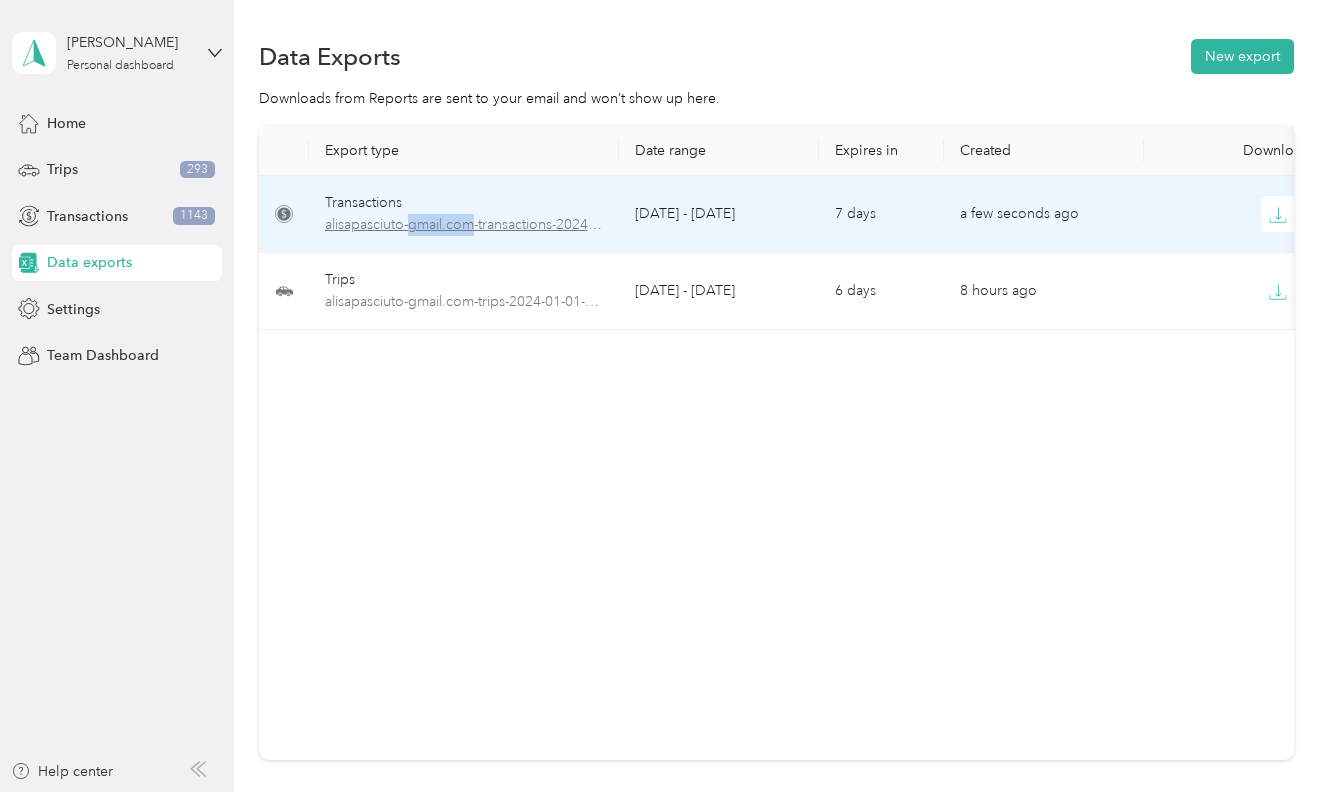 click on "alisapasciuto-gmail.com-transactions-2024-01-01-2024-12-31.xlsx" at bounding box center [464, 225] 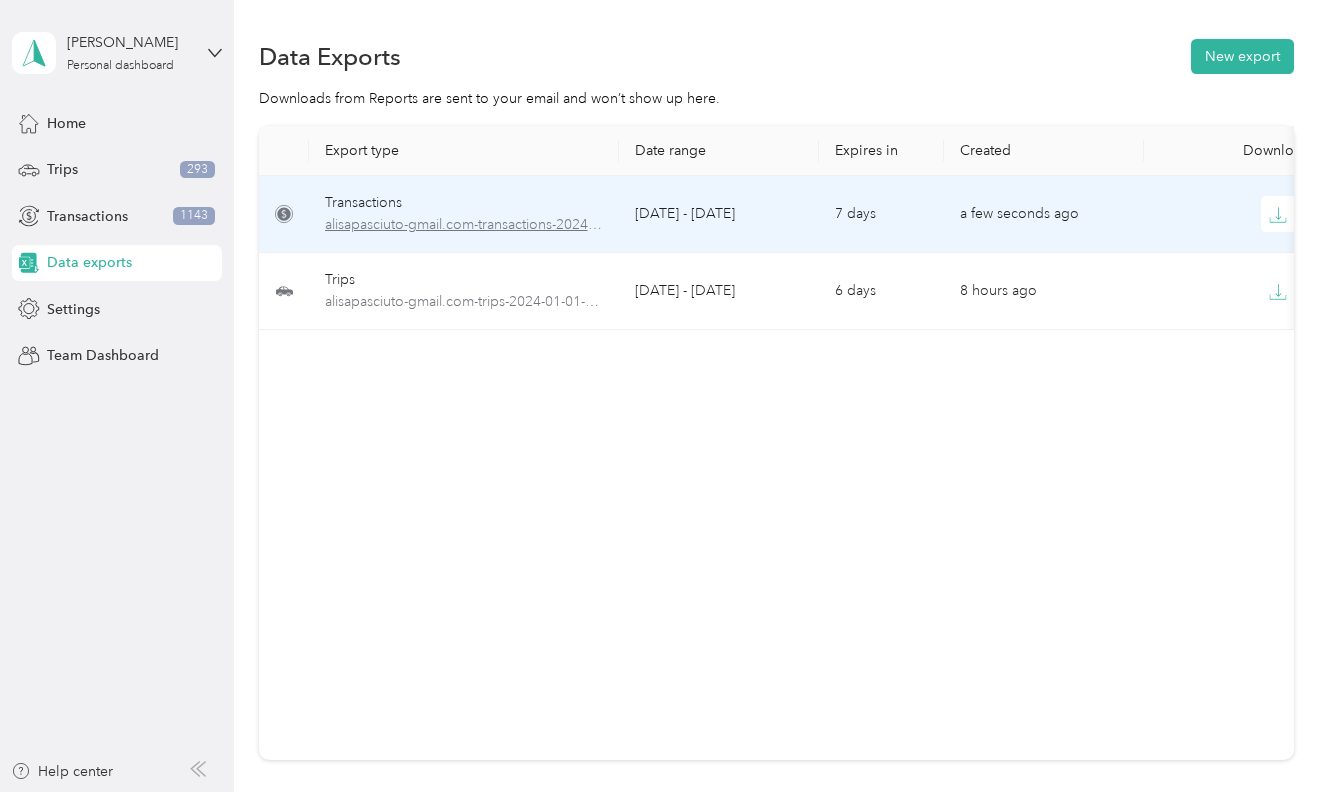 click on "alisapasciuto-gmail.com-transactions-2024-01-01-2024-12-31.xlsx" at bounding box center (464, 225) 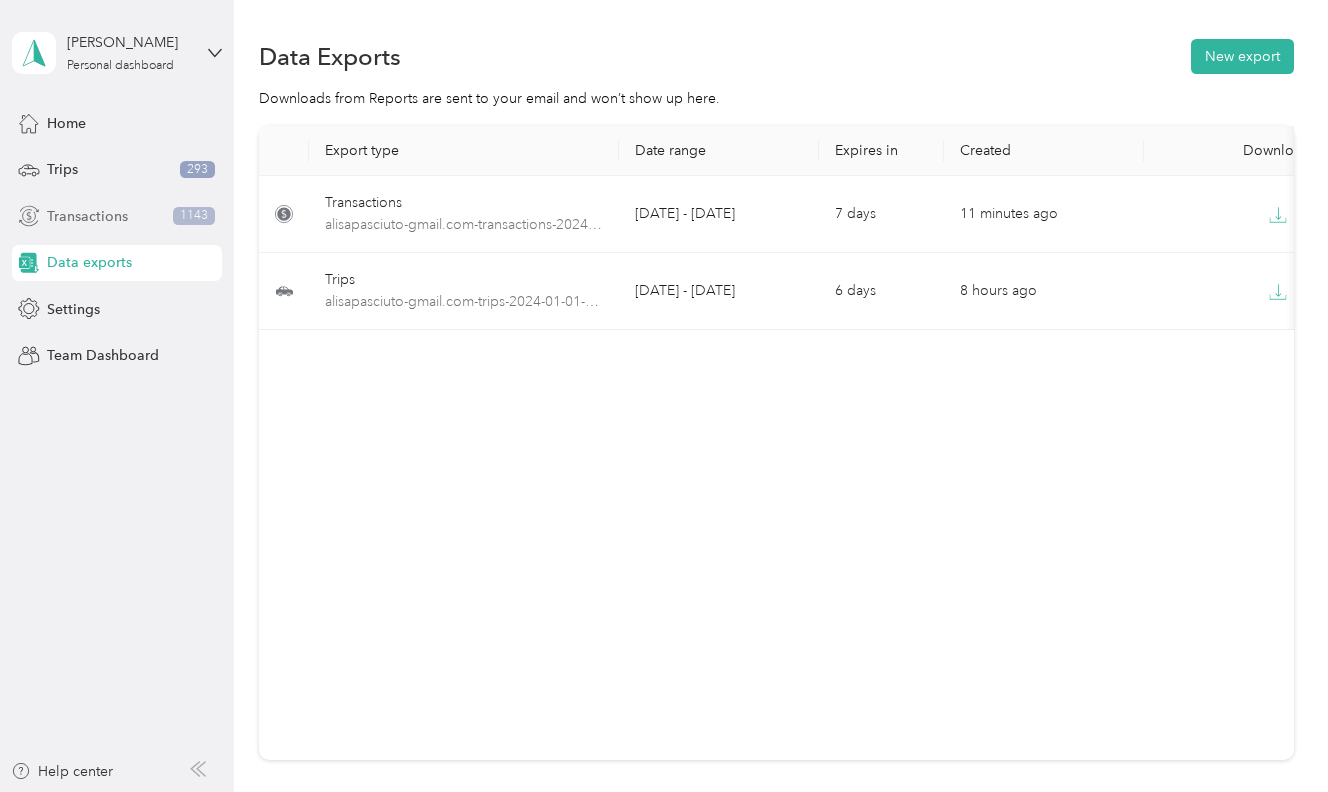 click on "Transactions" at bounding box center [87, 216] 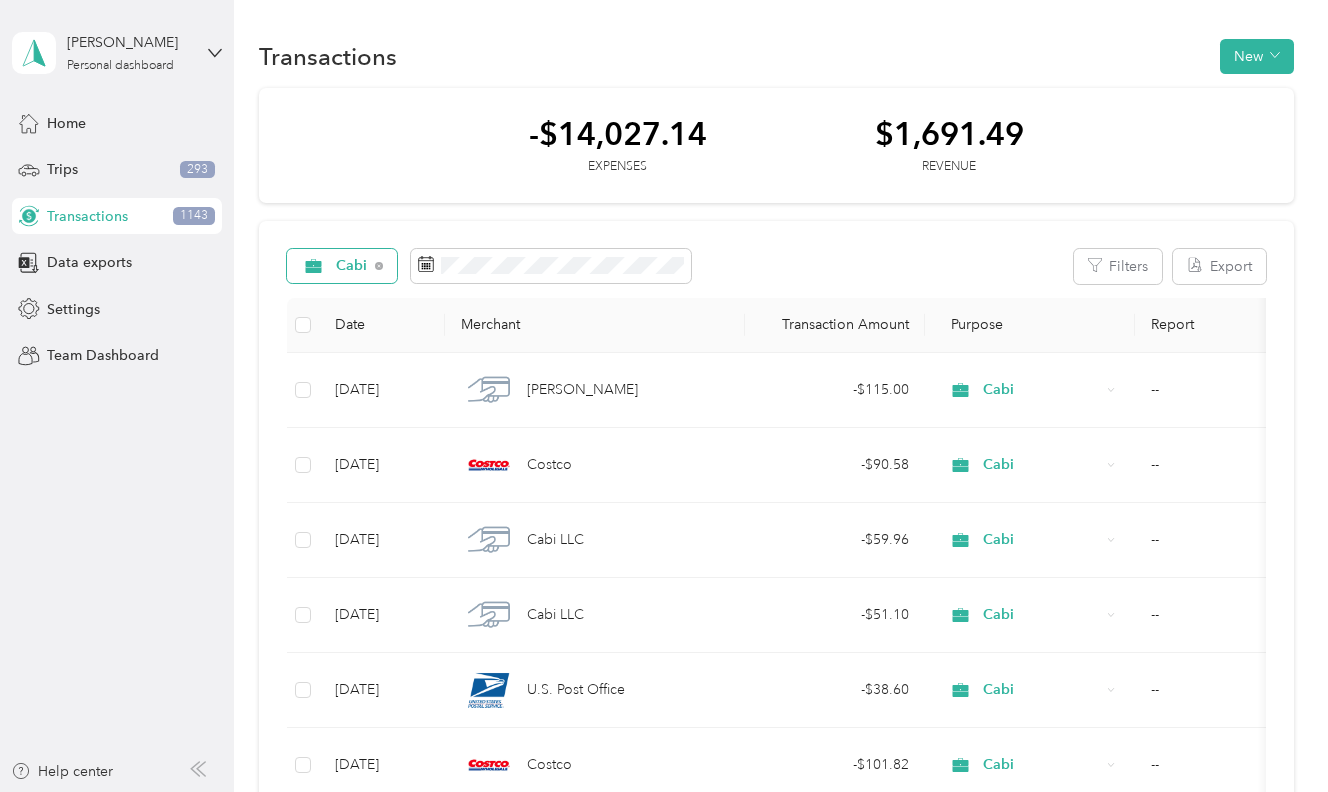 click on "Cabi" at bounding box center [352, 266] 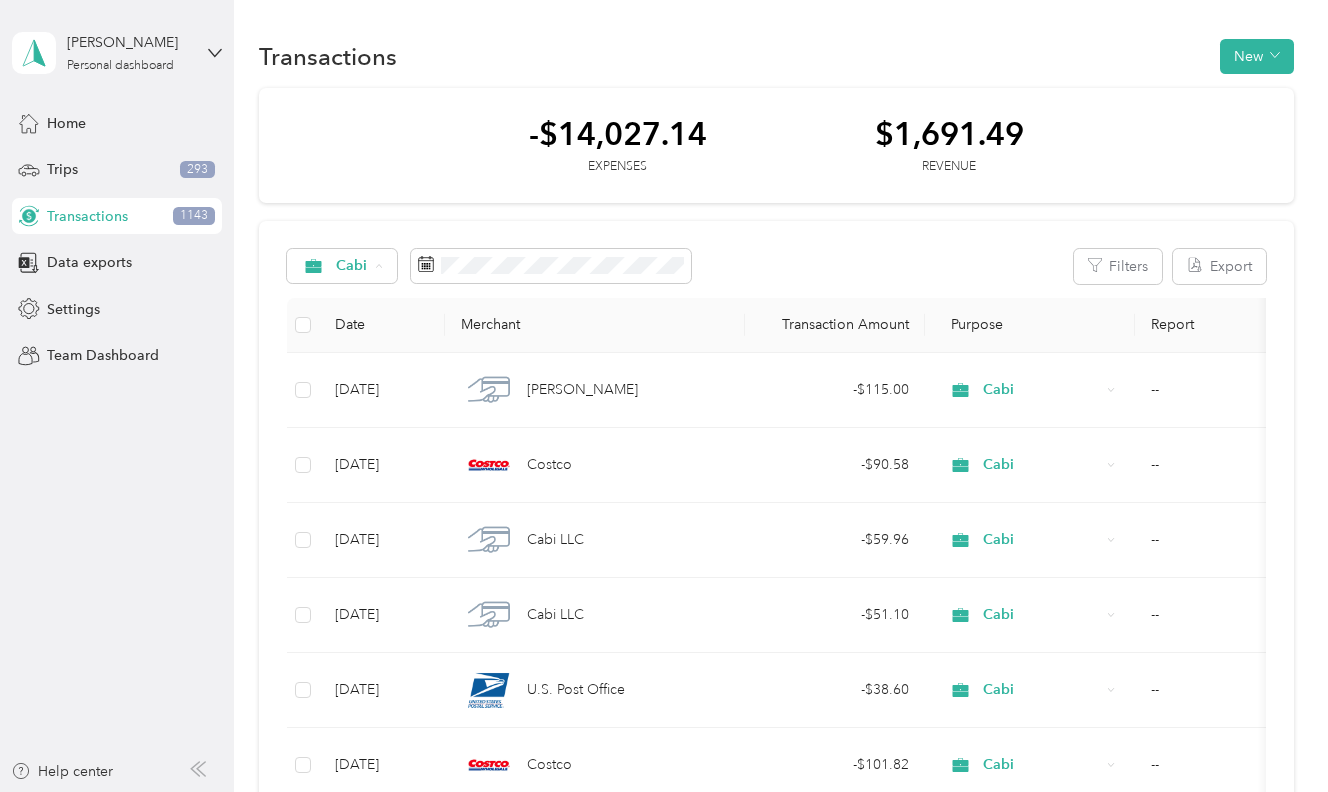 click on "FirstMark" at bounding box center (377, 442) 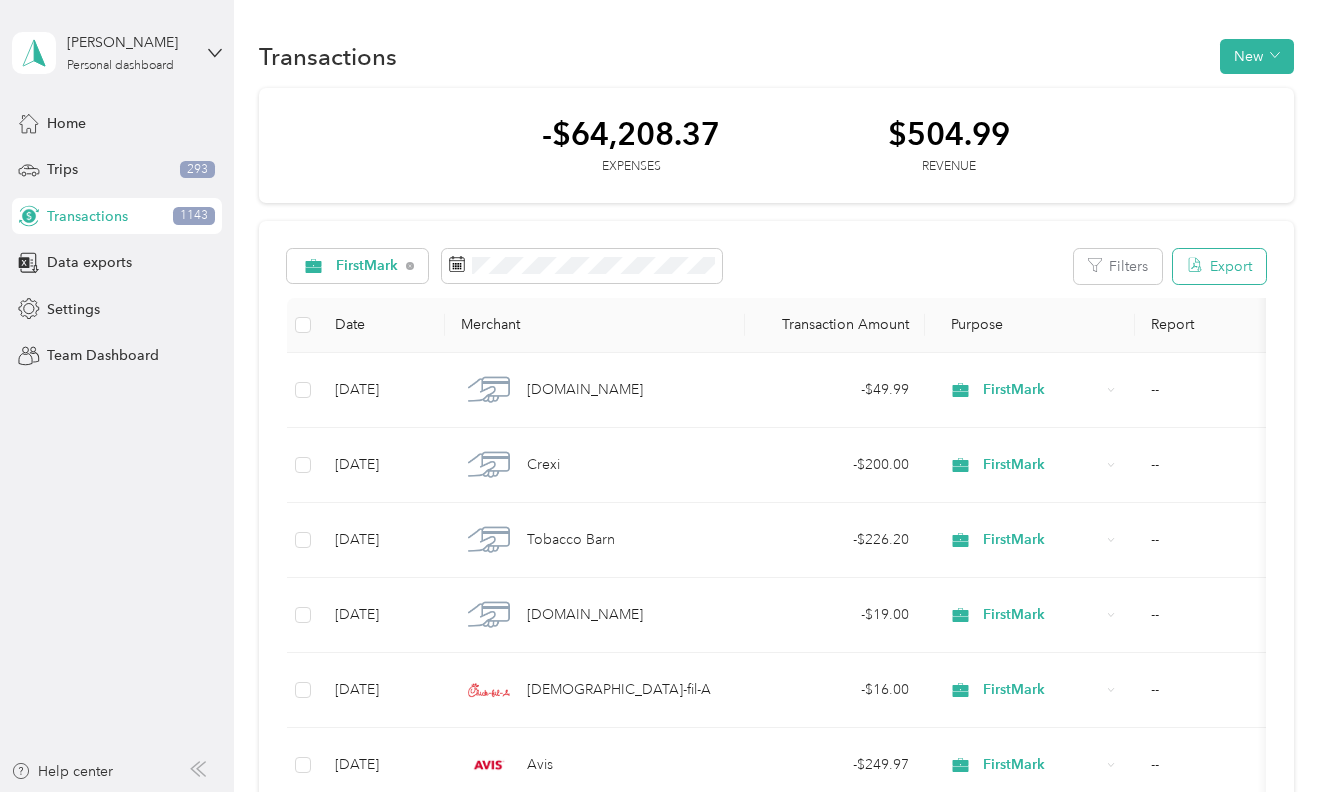 click on "Export" at bounding box center [1219, 266] 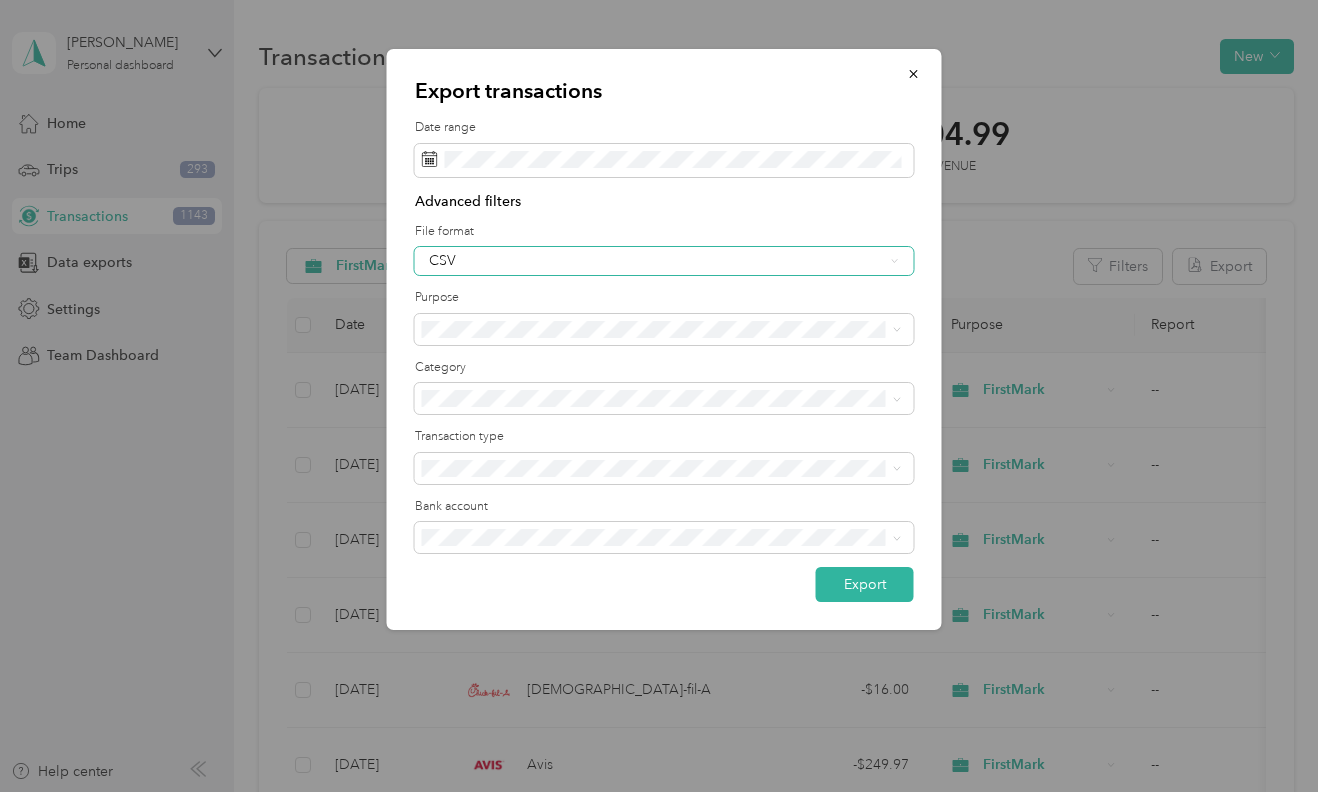 click on "CSV" at bounding box center [656, 261] 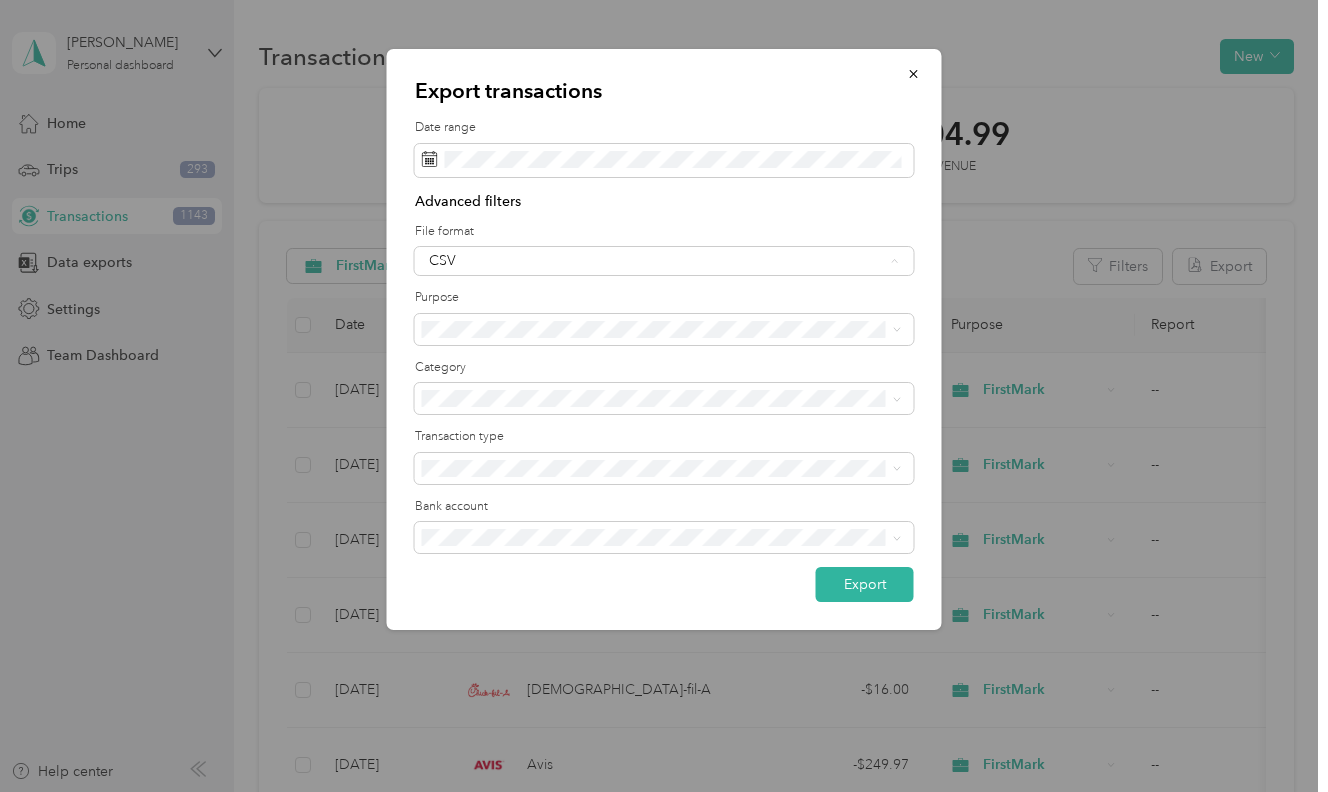 click on "Excel" at bounding box center [662, 467] 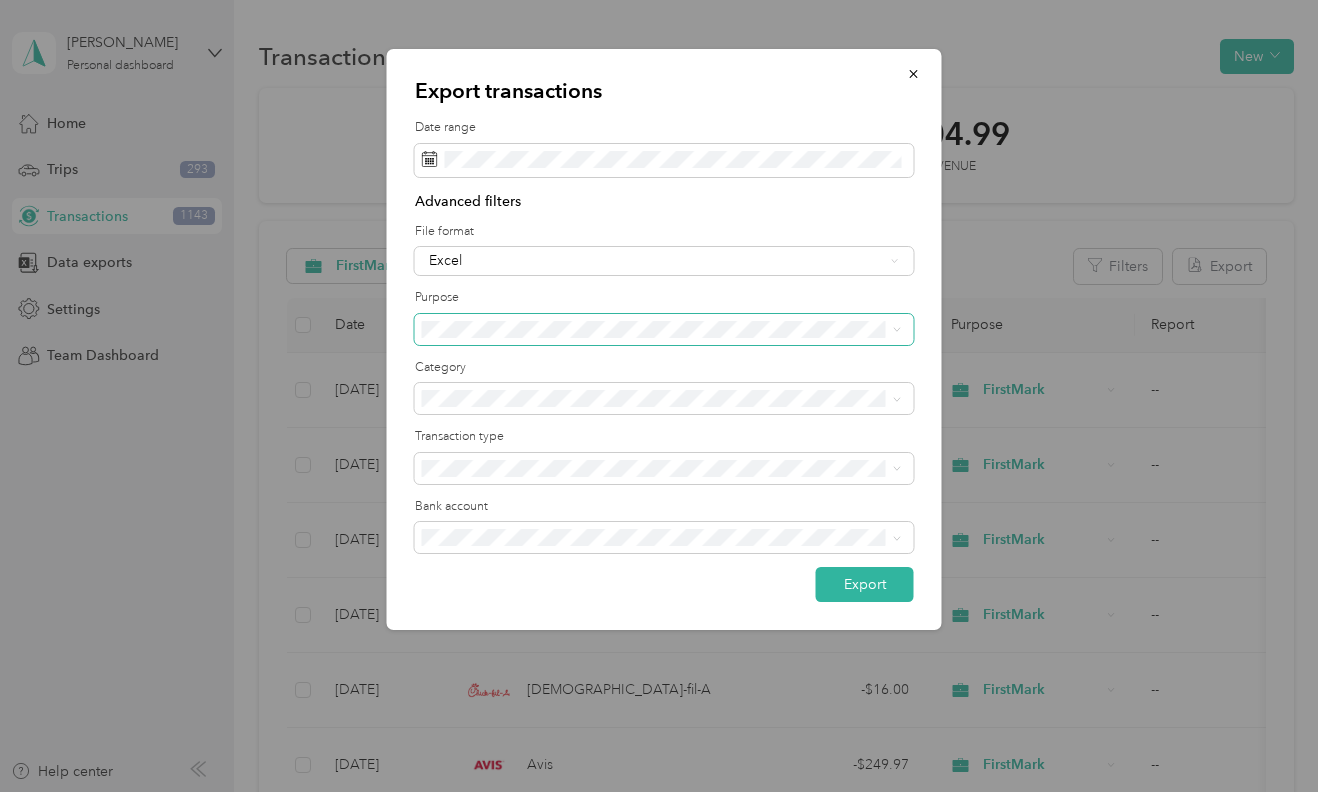 scroll, scrollTop: 488, scrollLeft: 0, axis: vertical 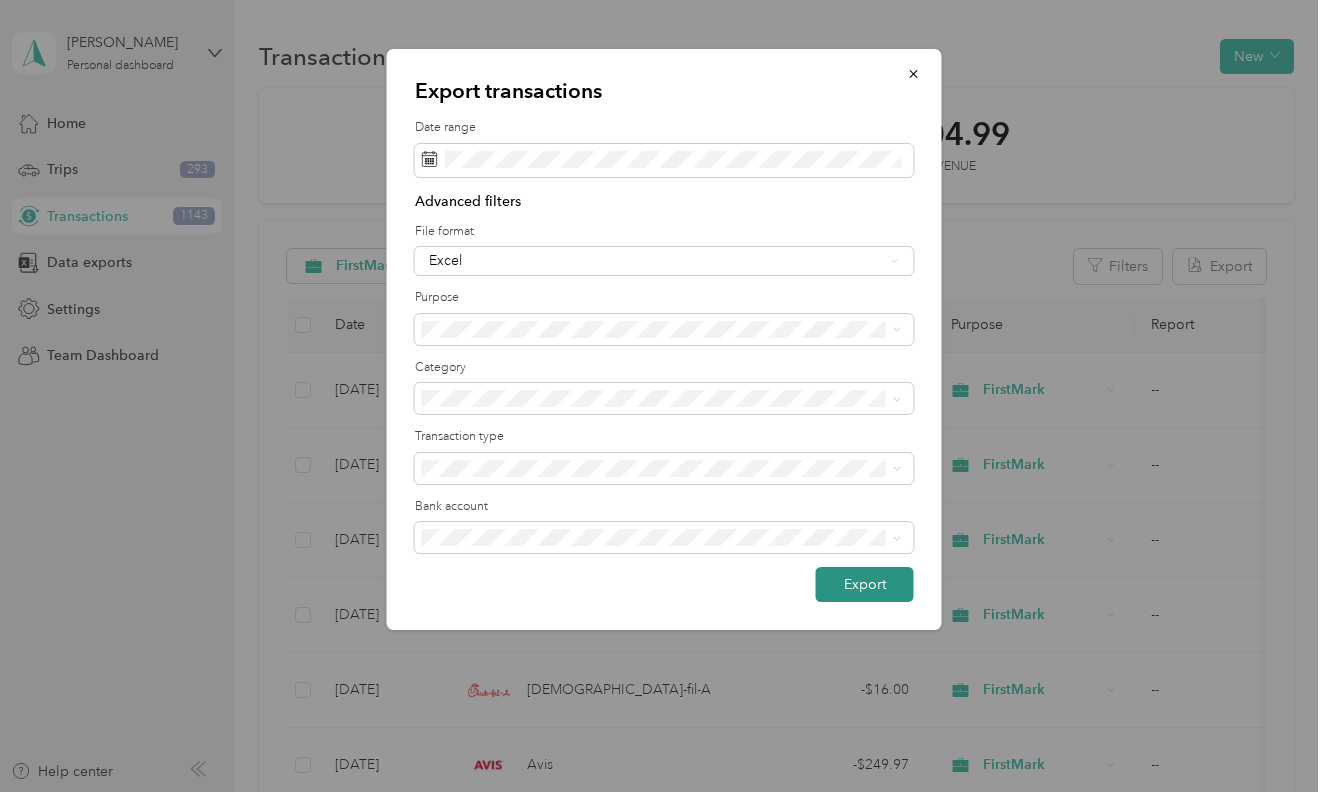 click on "Export" at bounding box center [865, 584] 